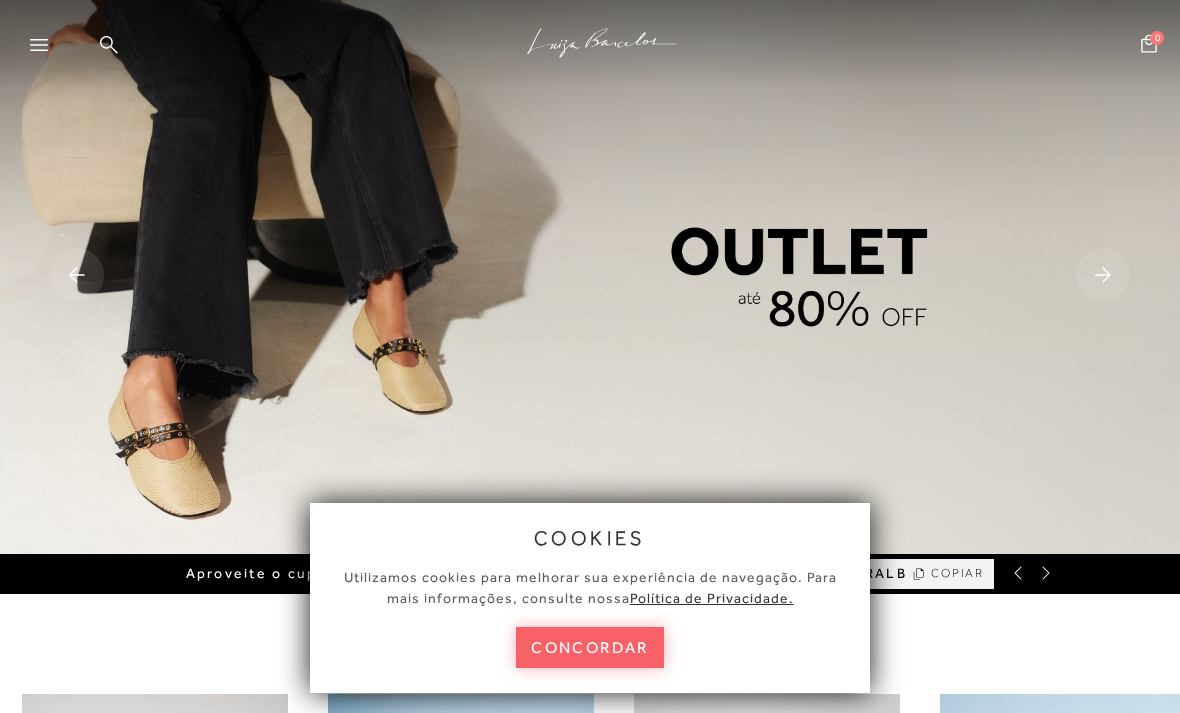 scroll, scrollTop: 0, scrollLeft: 0, axis: both 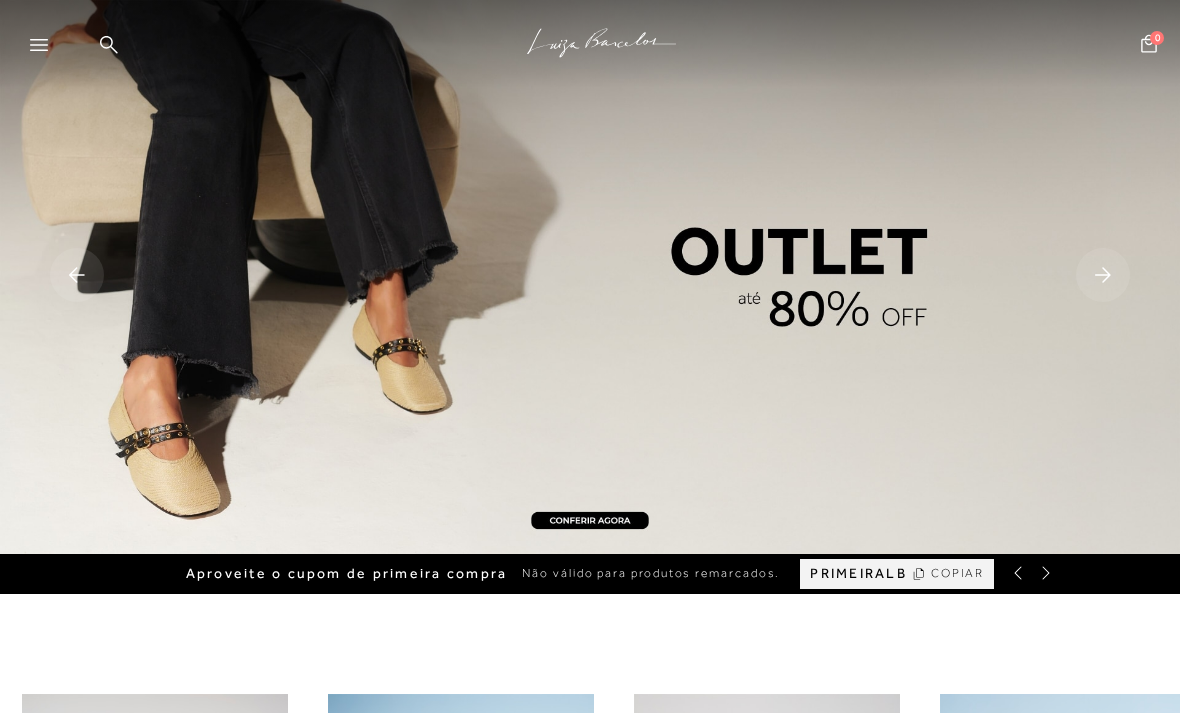 click at bounding box center (590, 277) 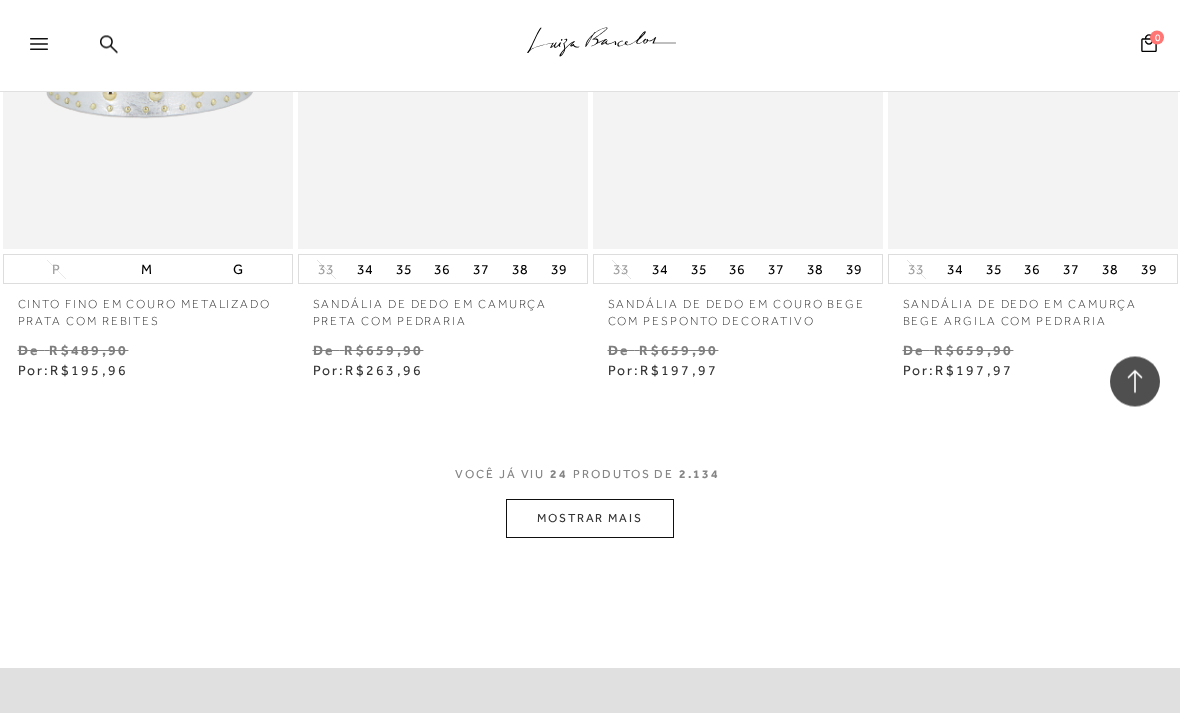 scroll, scrollTop: 3340, scrollLeft: 0, axis: vertical 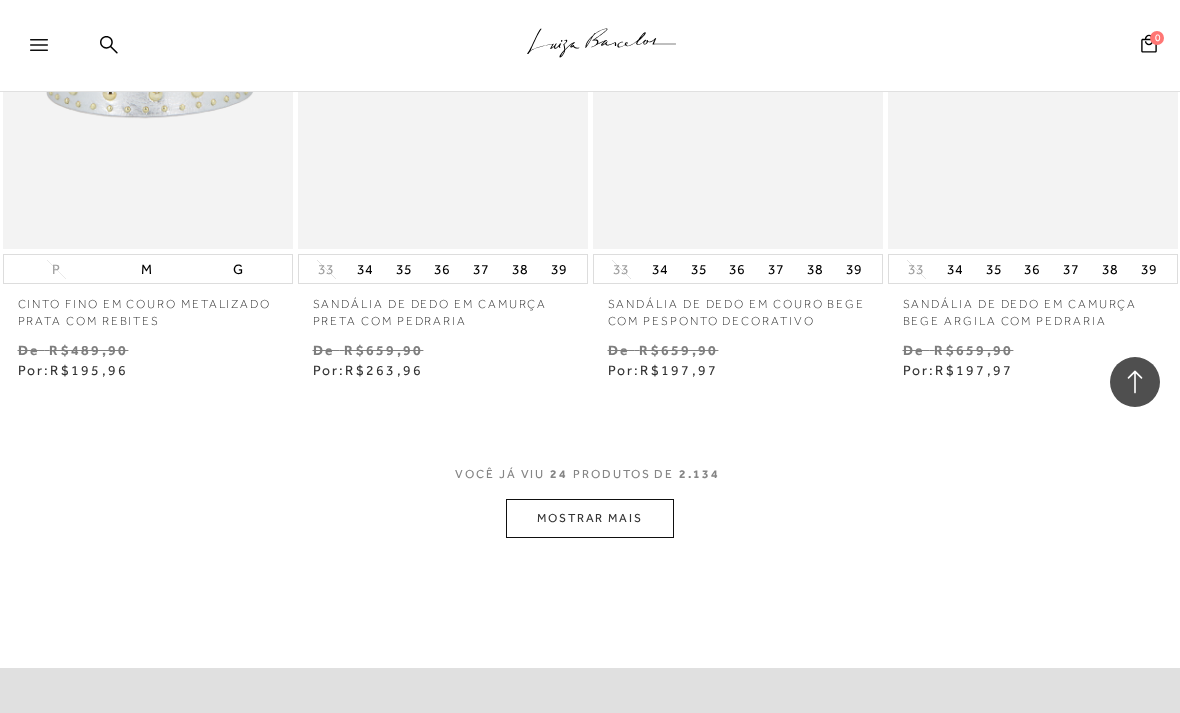 click on "MOSTRAR MAIS" at bounding box center (590, 518) 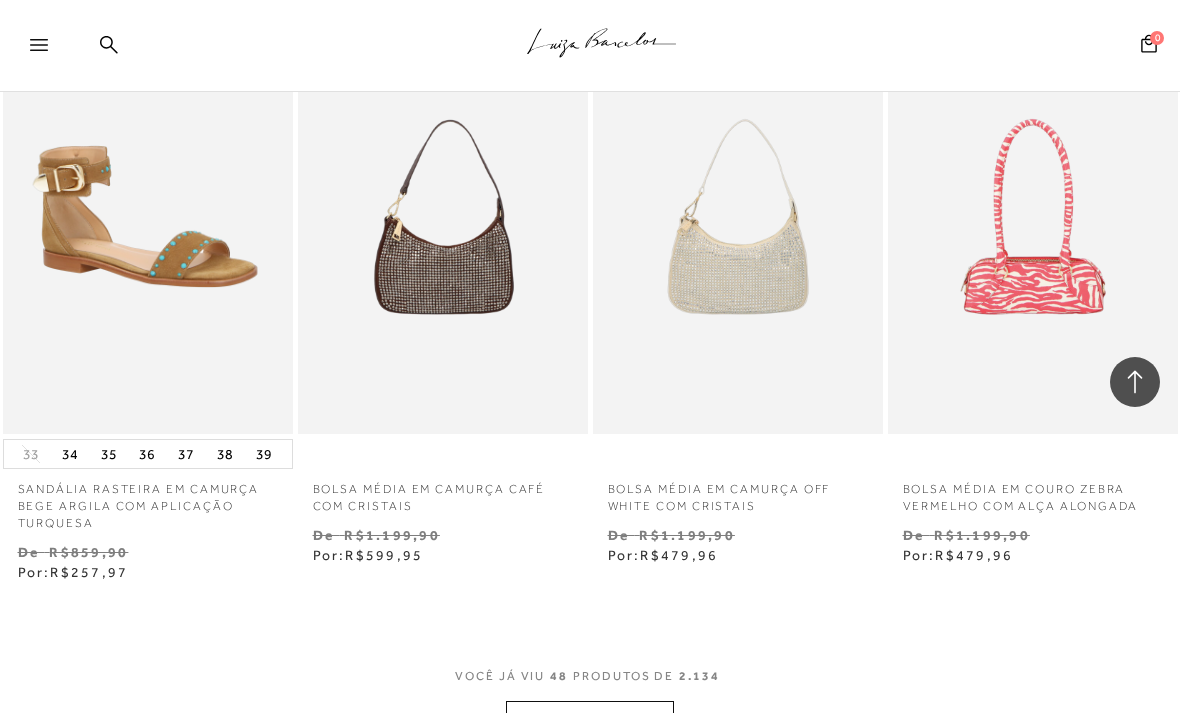 scroll, scrollTop: 6705, scrollLeft: 0, axis: vertical 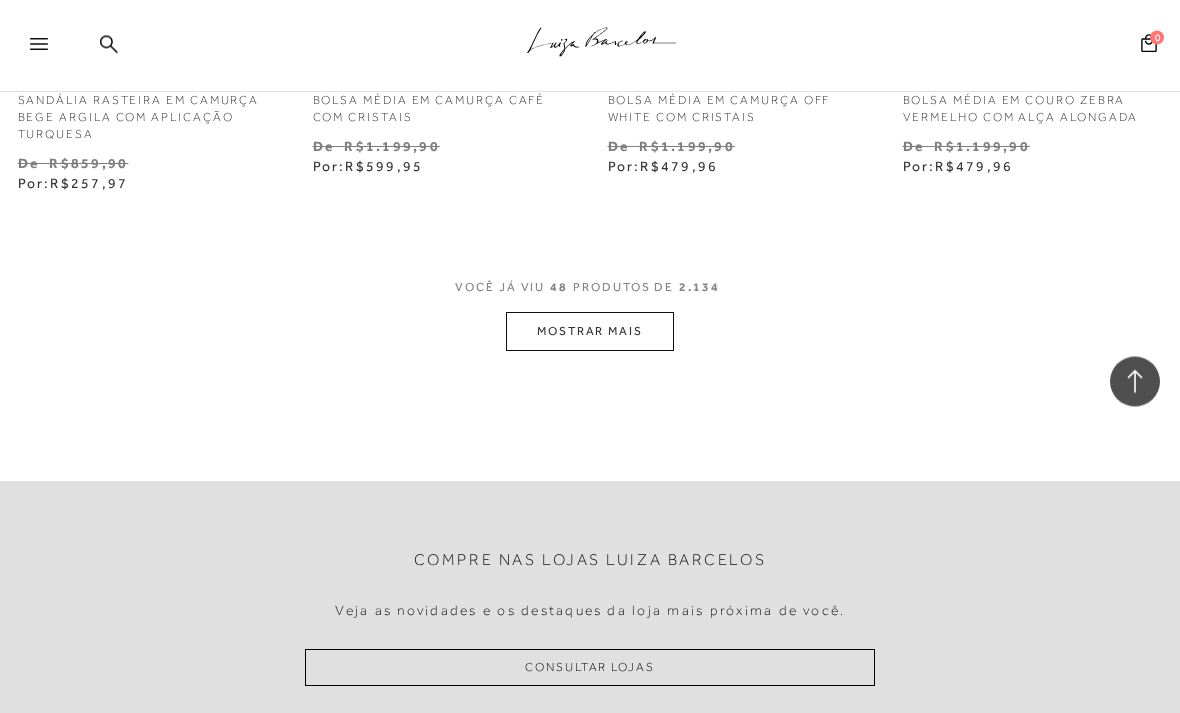 click on "MOSTRAR MAIS" at bounding box center [590, 332] 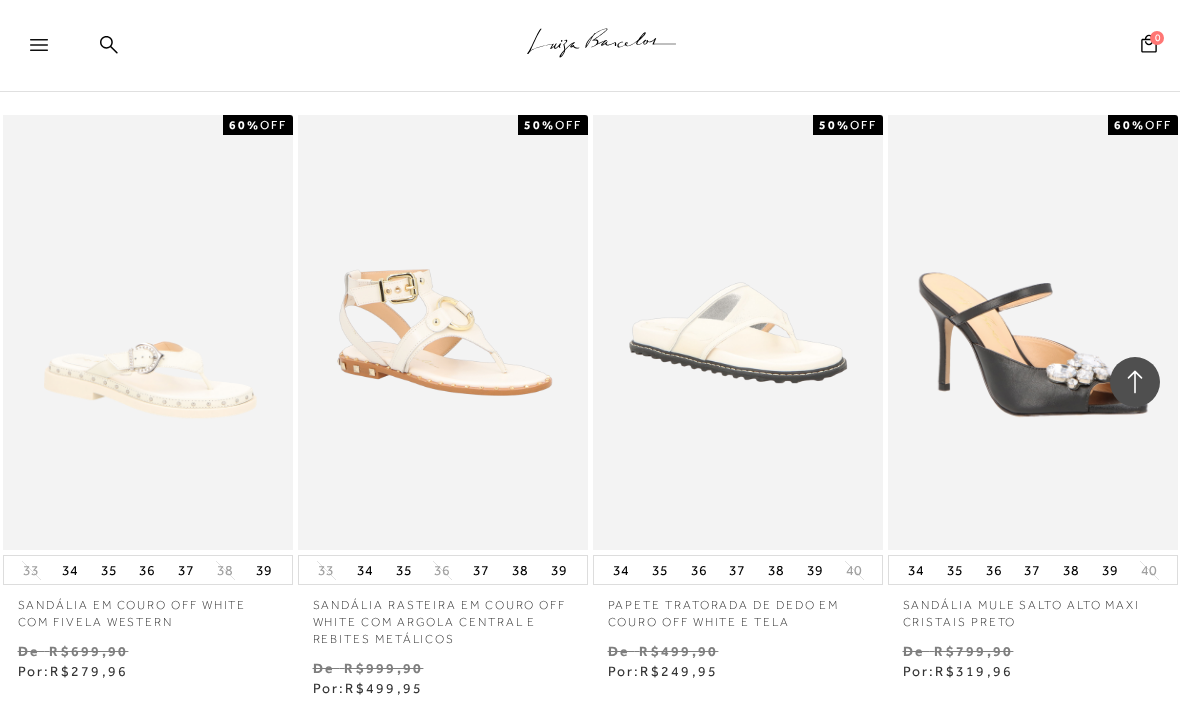 scroll, scrollTop: 10171, scrollLeft: 0, axis: vertical 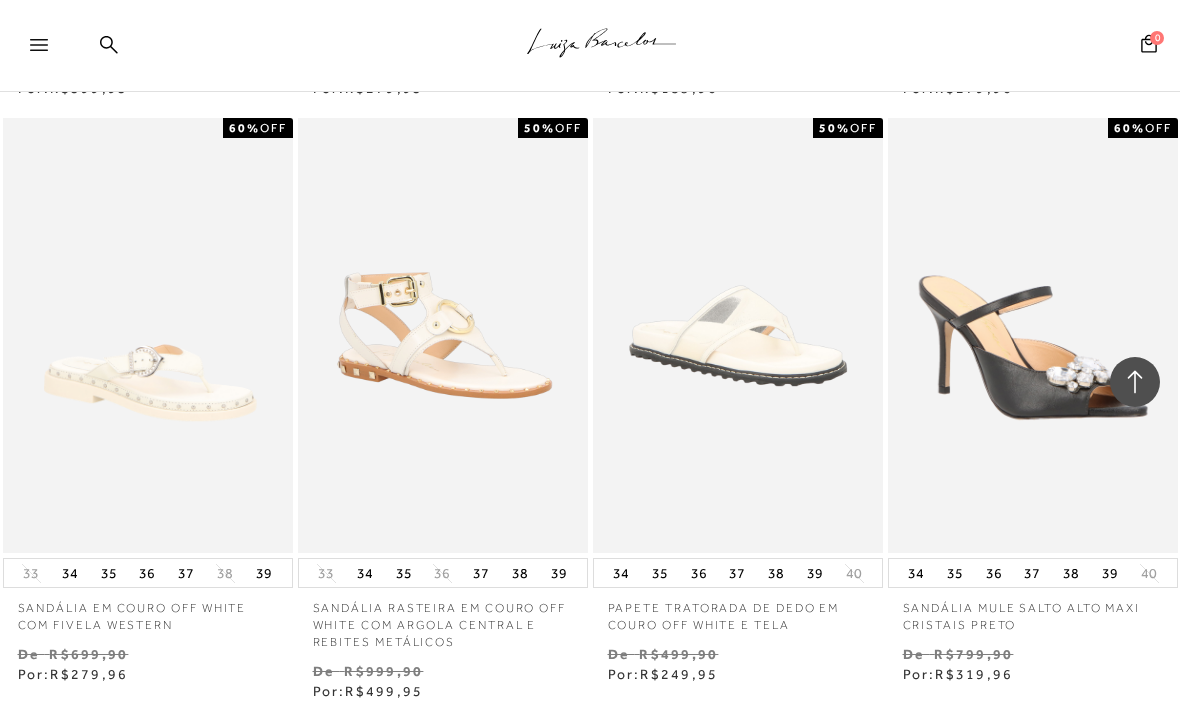 click on ".a{fill-rule:evenodd;stroke:#000!important;stroke-width:0!important;}" 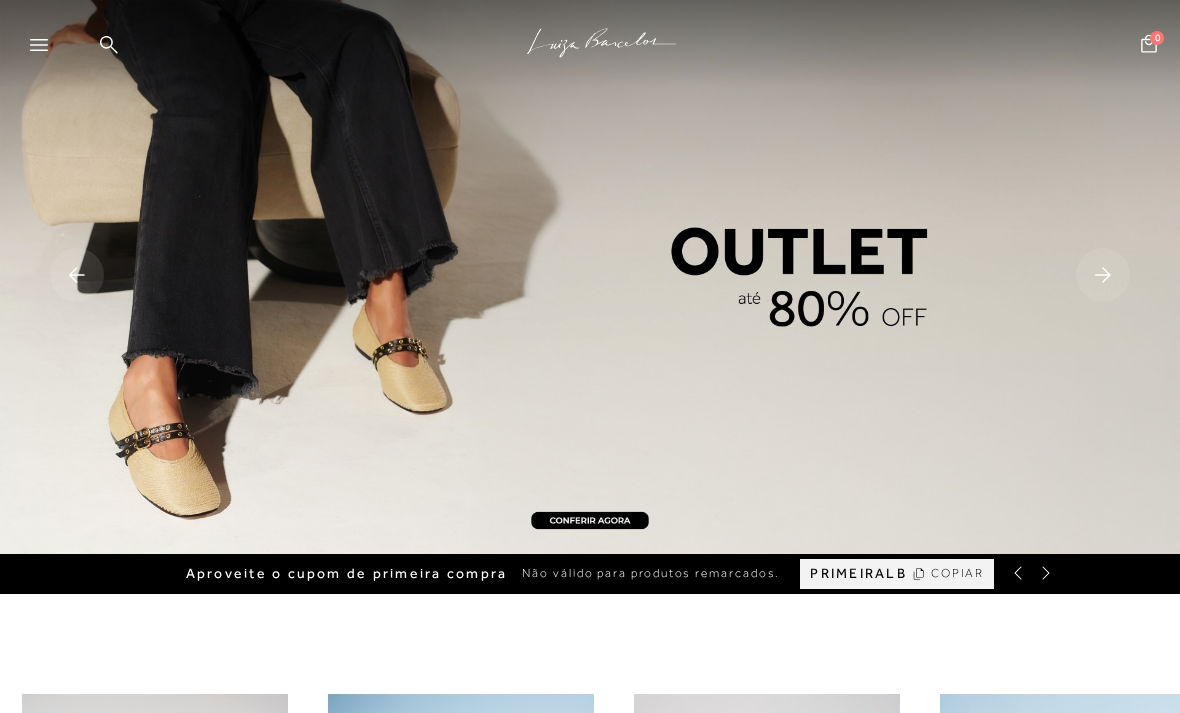 scroll, scrollTop: 0, scrollLeft: 0, axis: both 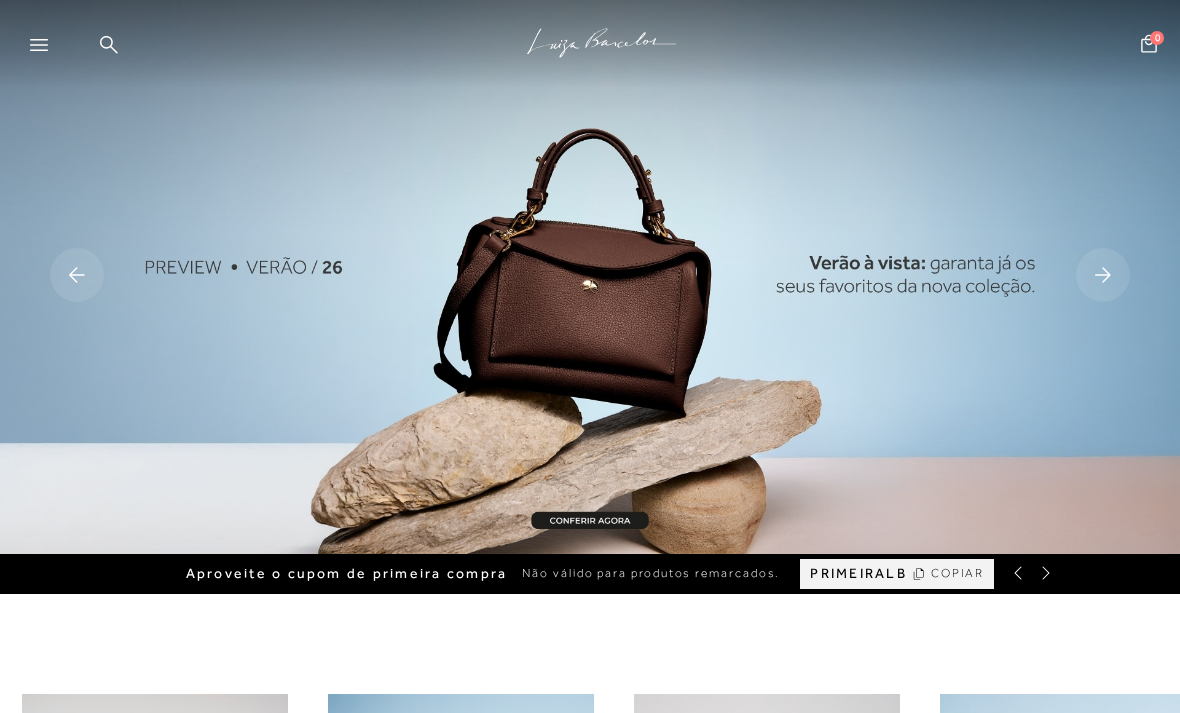 click at bounding box center [590, 277] 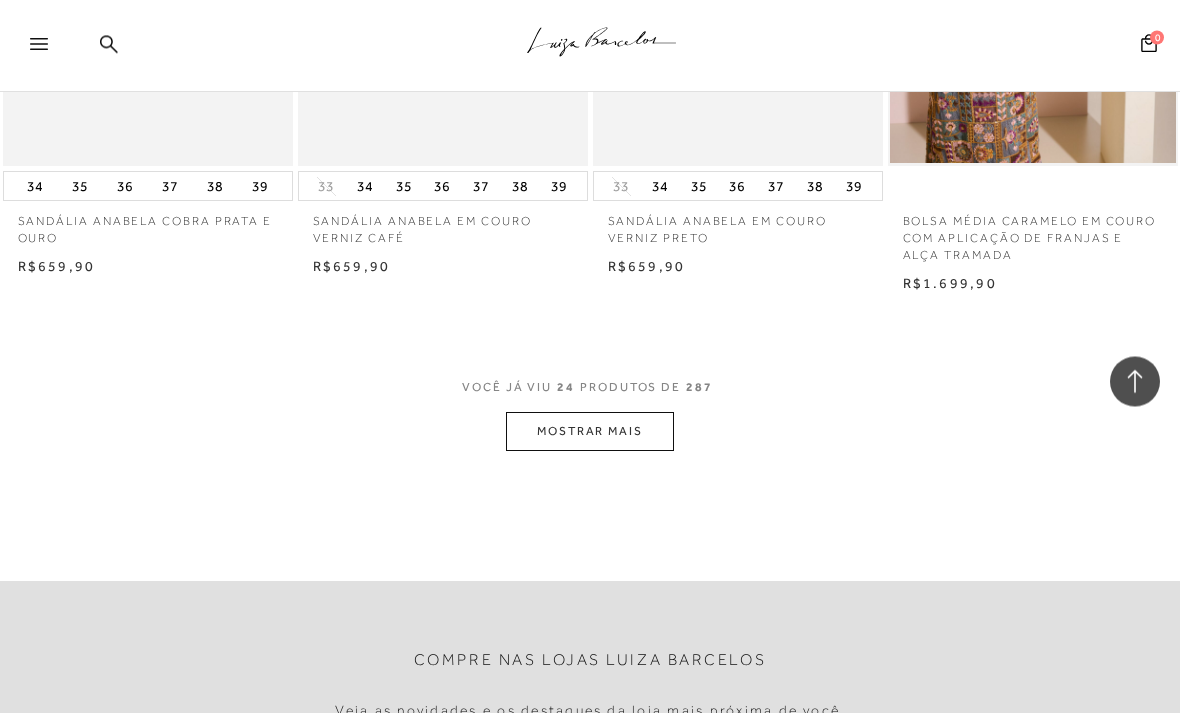 scroll, scrollTop: 3318, scrollLeft: 0, axis: vertical 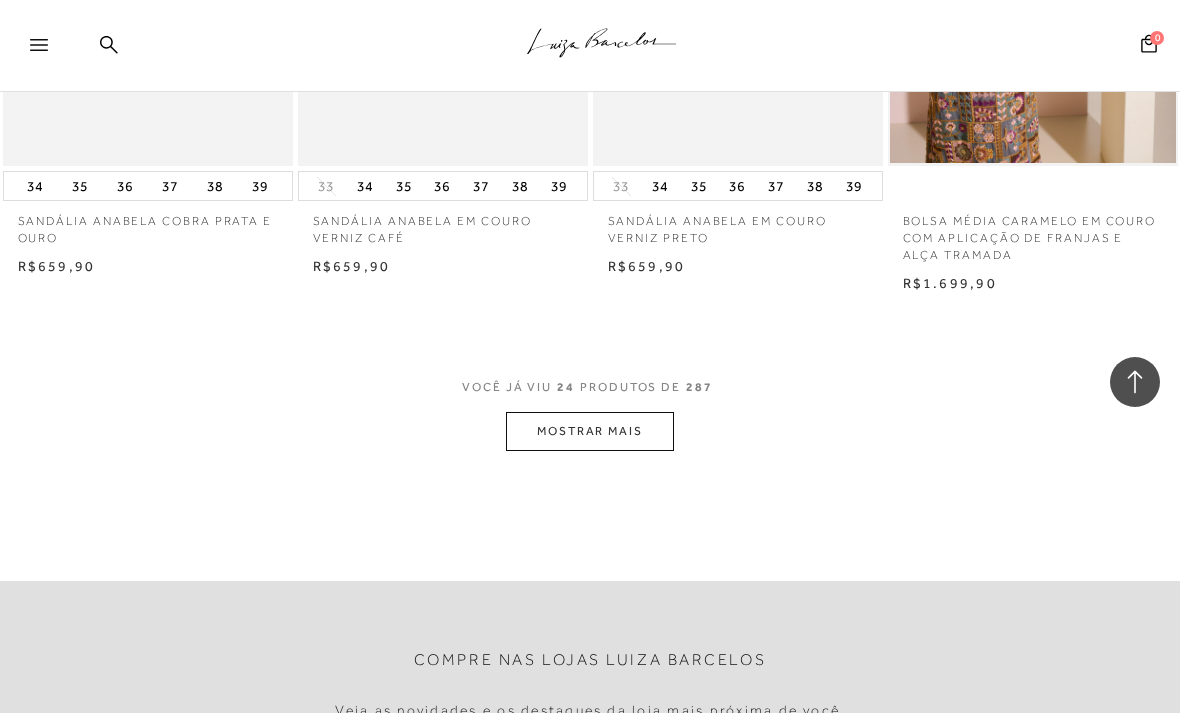 click on "MOSTRAR MAIS" at bounding box center [590, 431] 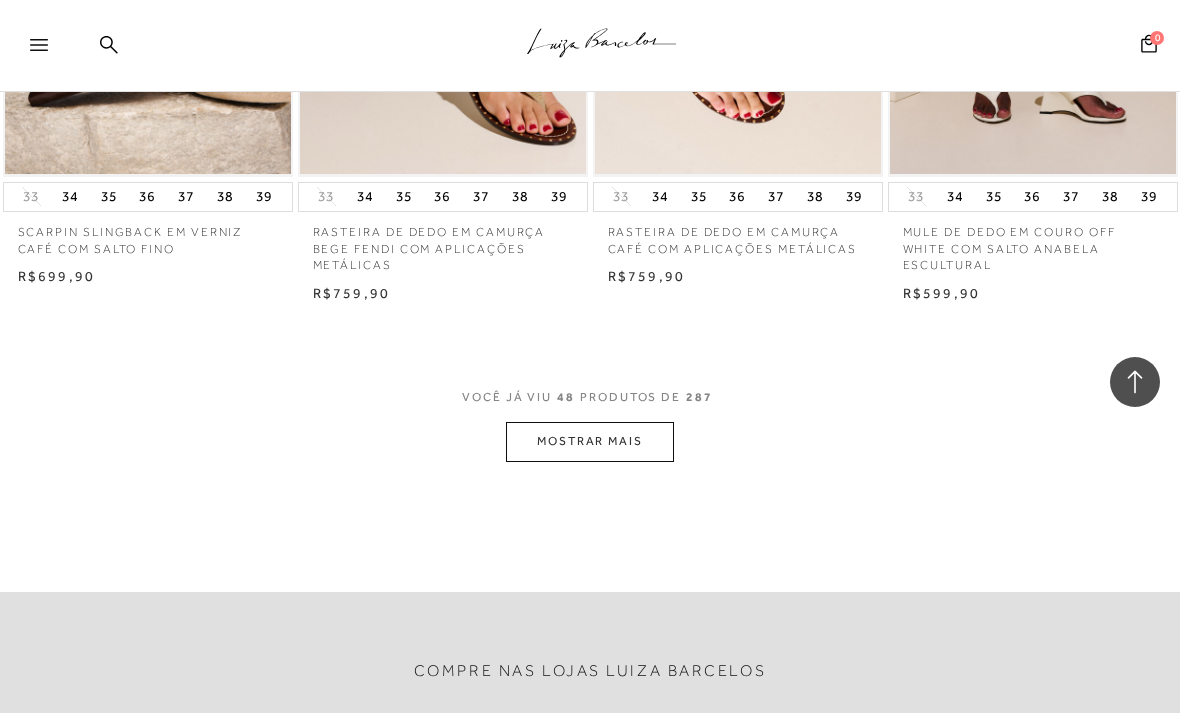 scroll, scrollTop: 6798, scrollLeft: 0, axis: vertical 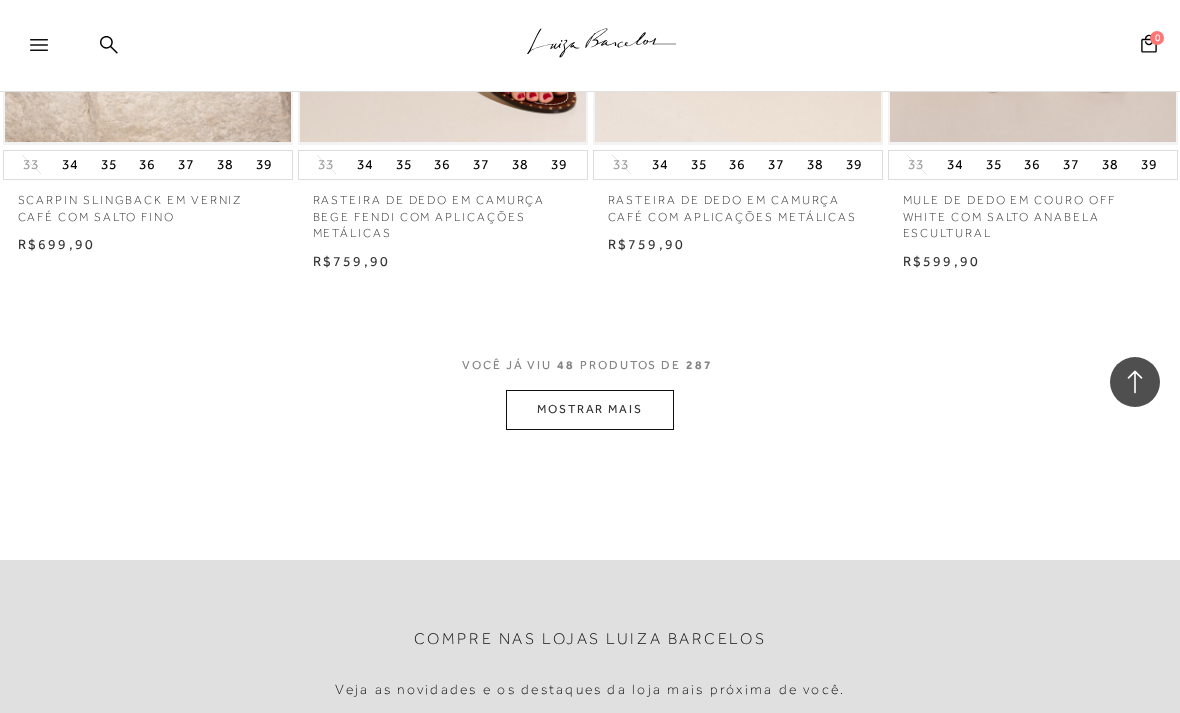 click on "MOSTRAR MAIS" at bounding box center [590, 409] 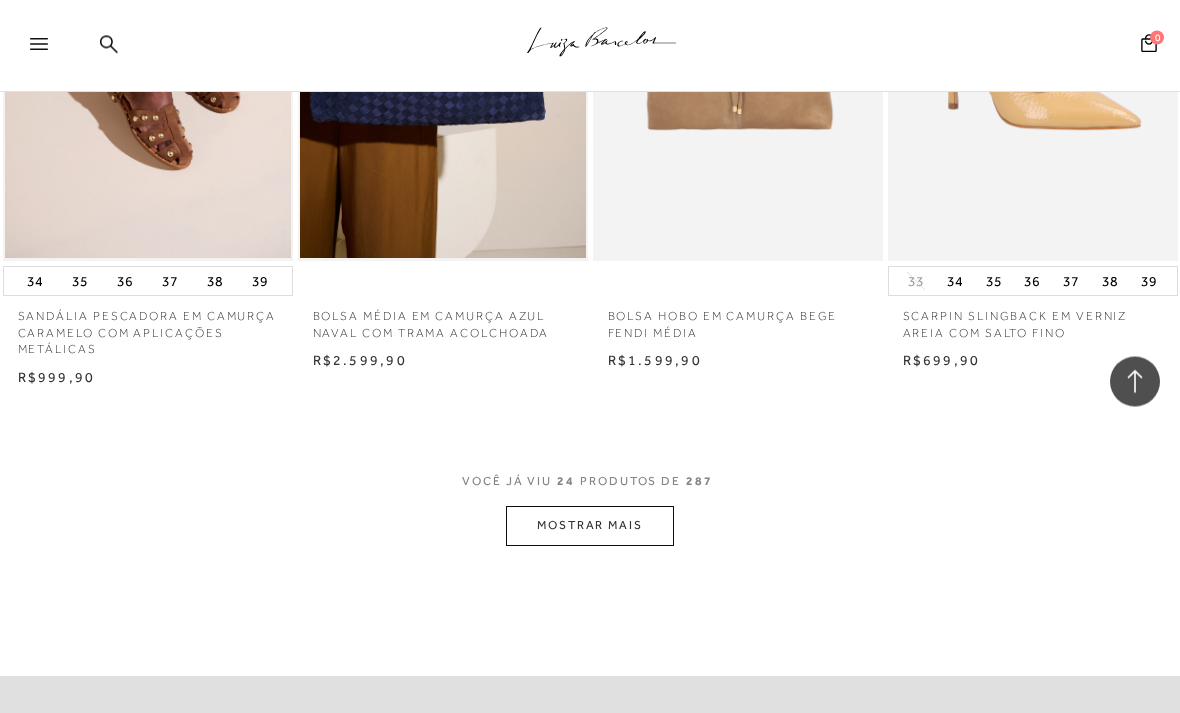 scroll, scrollTop: 10157, scrollLeft: 0, axis: vertical 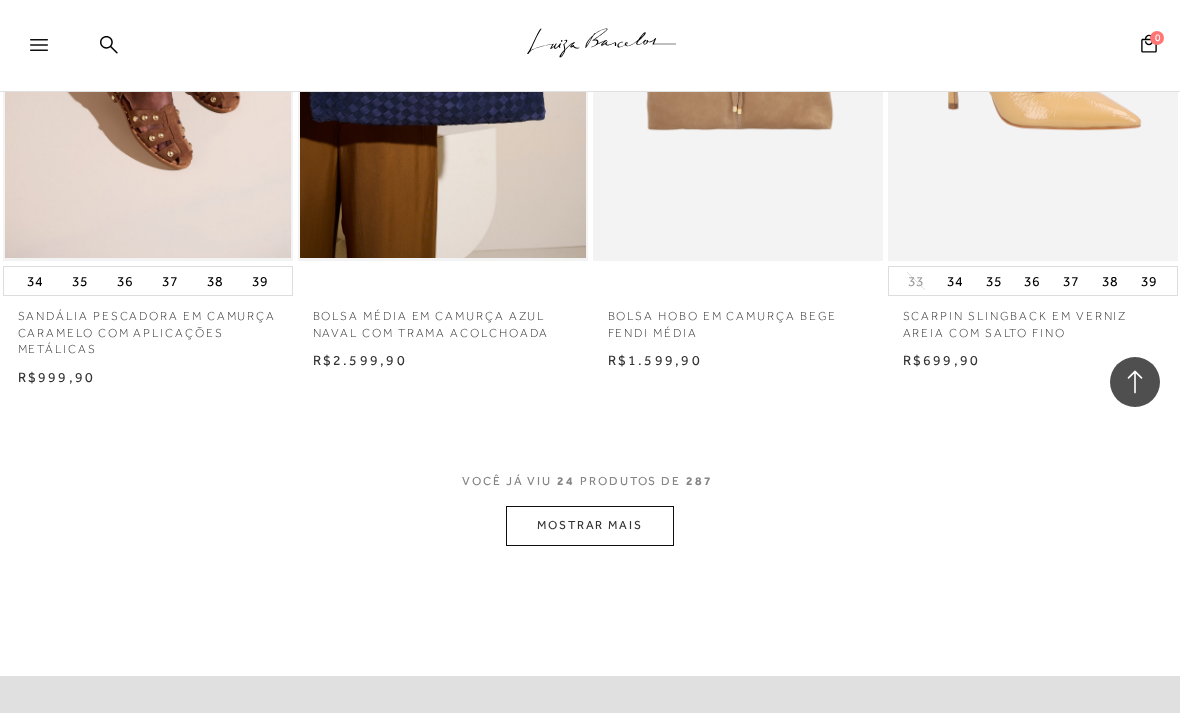 click on "MOSTRAR MAIS" at bounding box center (590, 525) 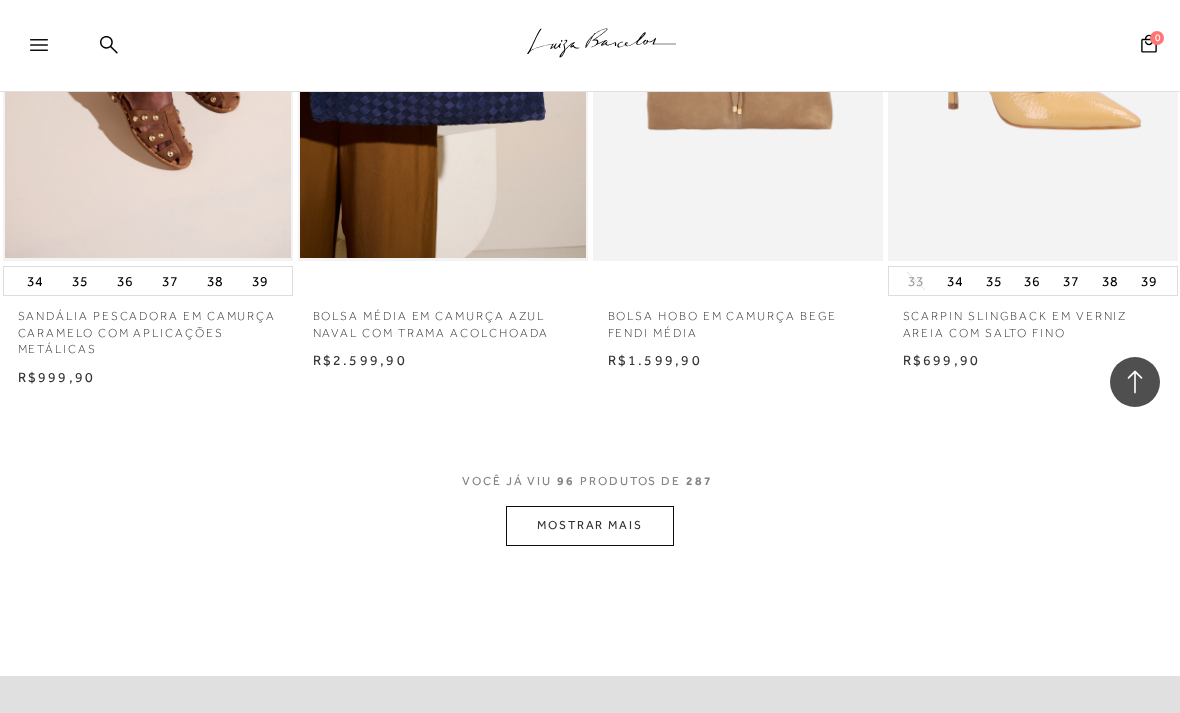click on "MOSTRAR MAIS" at bounding box center (590, 525) 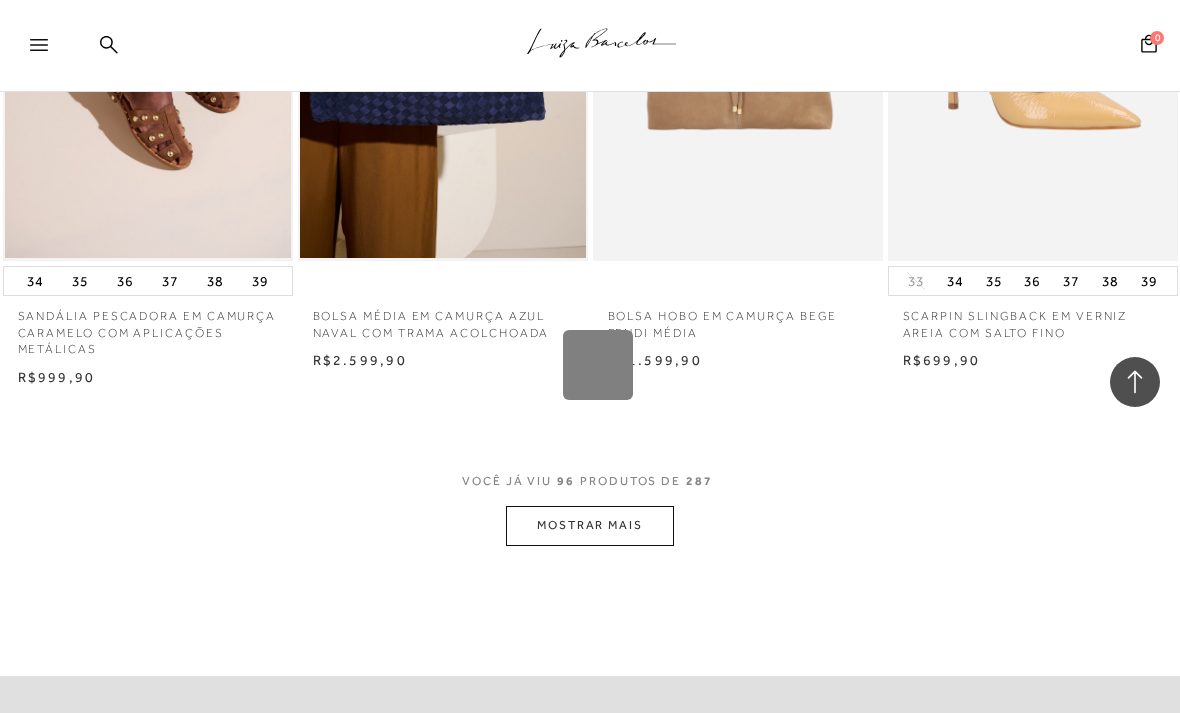 click on "MOSTRAR MAIS" at bounding box center (590, 525) 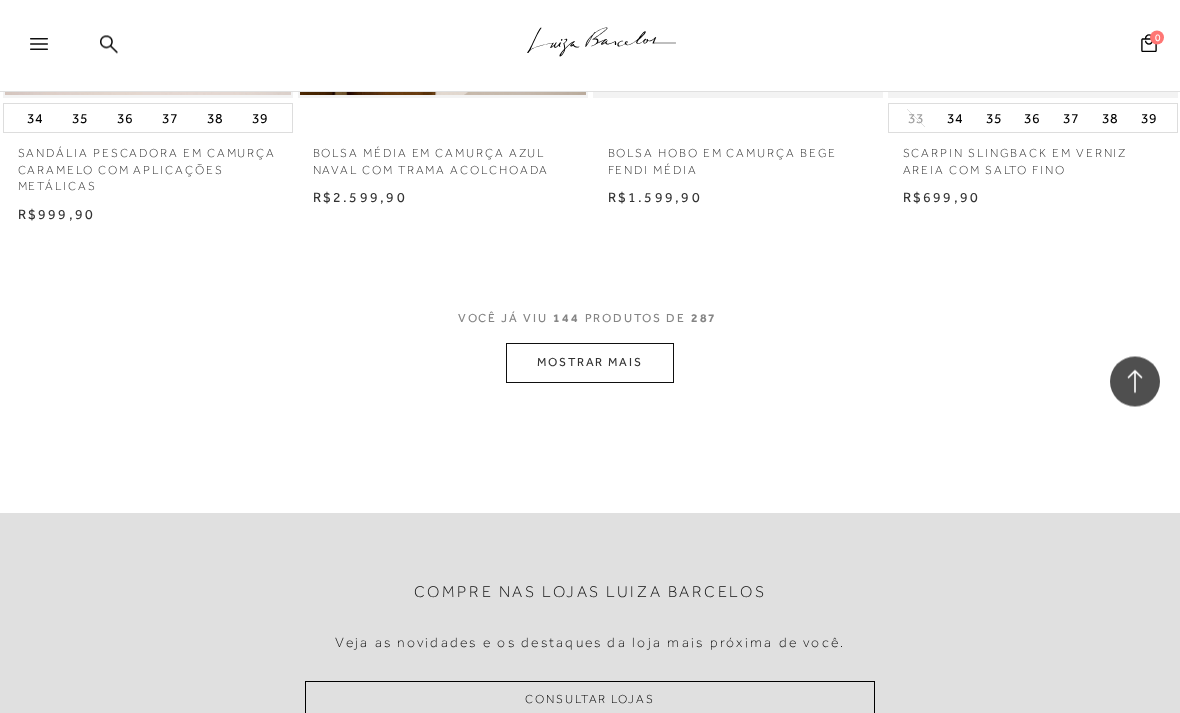 scroll, scrollTop: 10320, scrollLeft: 0, axis: vertical 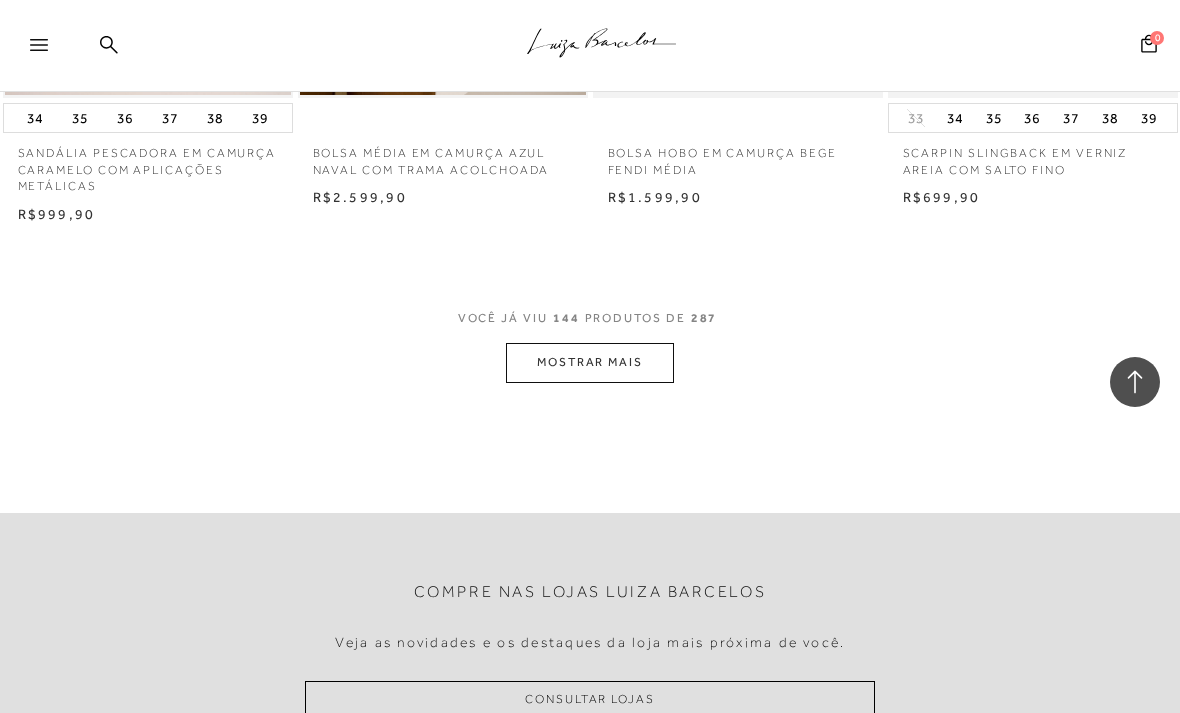 click on "MOSTRAR MAIS" at bounding box center [590, 362] 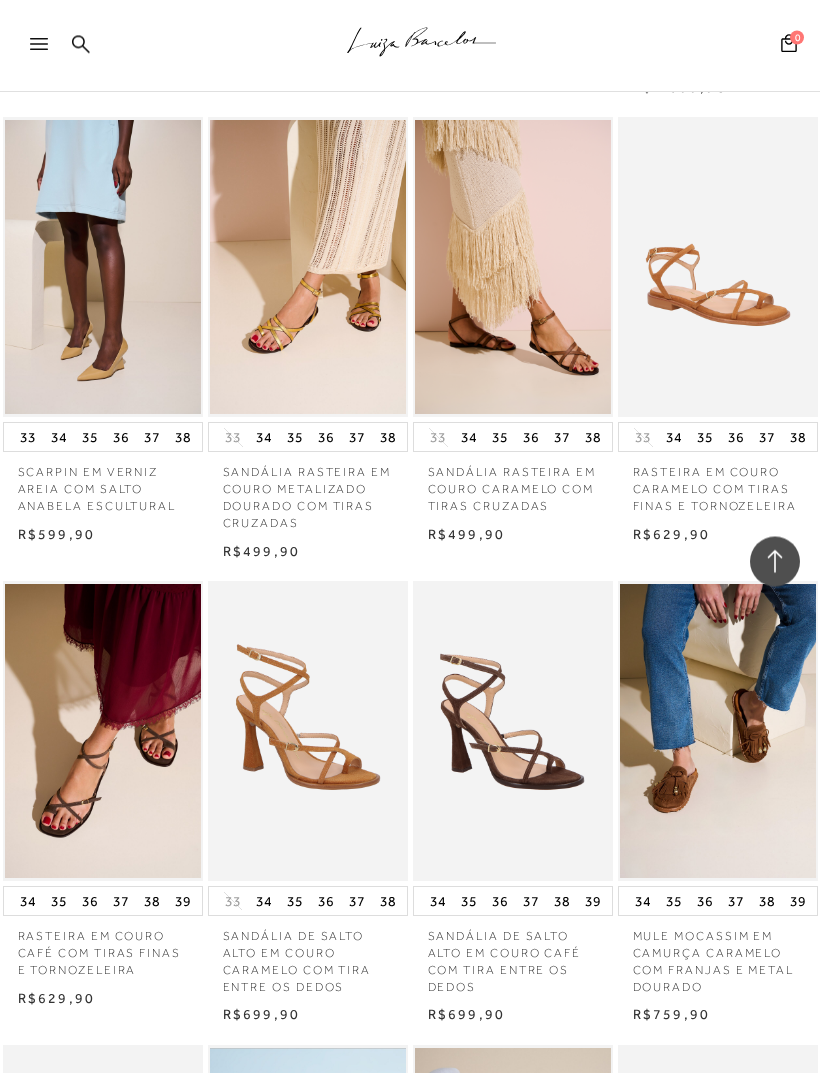 scroll, scrollTop: 0, scrollLeft: 0, axis: both 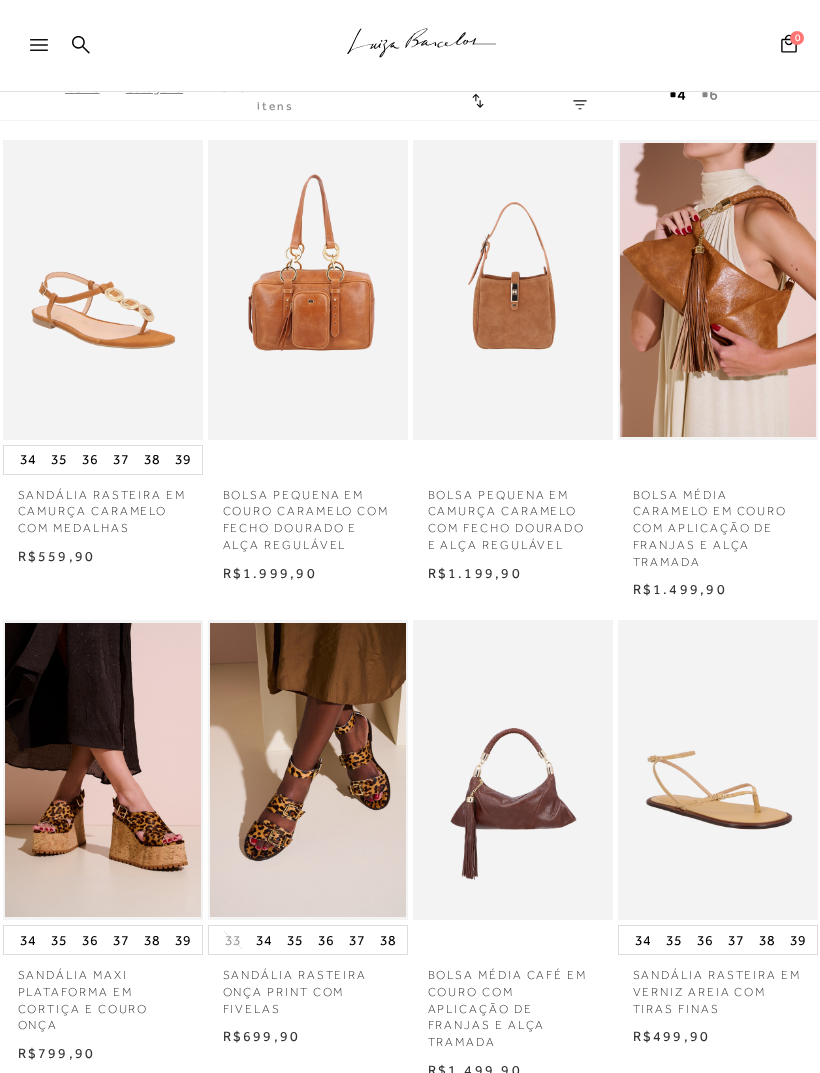 click 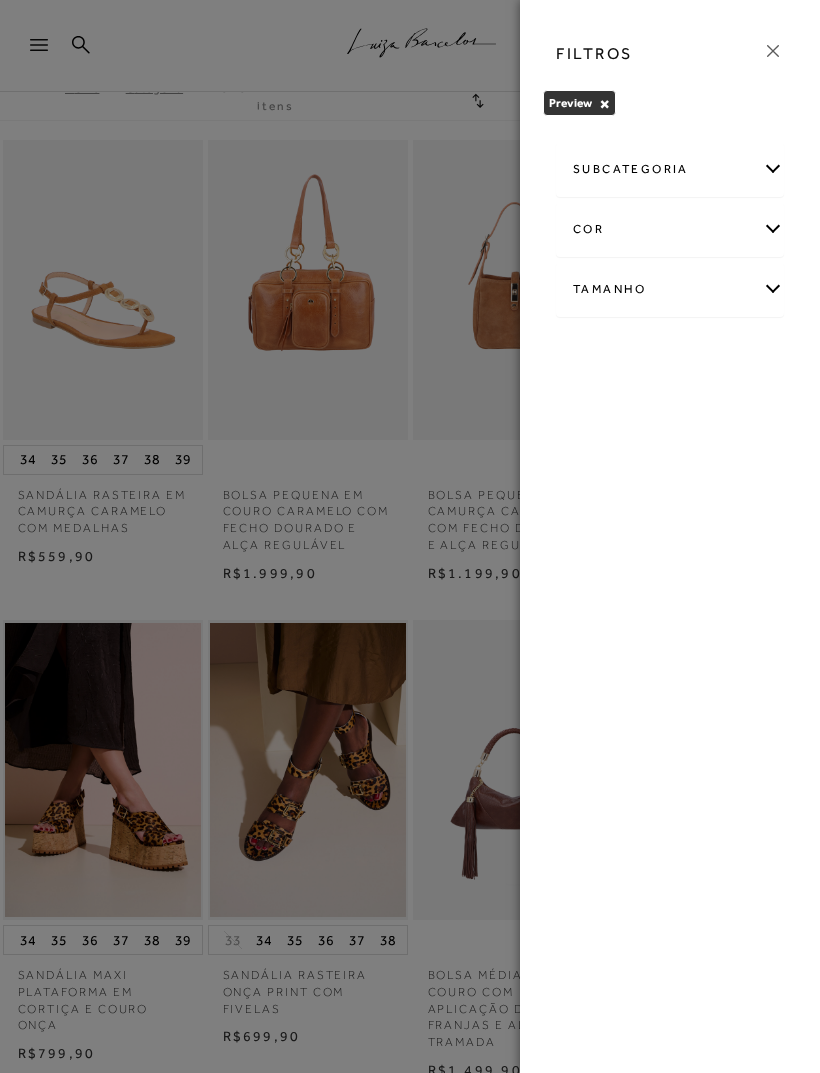 click on "subcategoria" at bounding box center [670, 169] 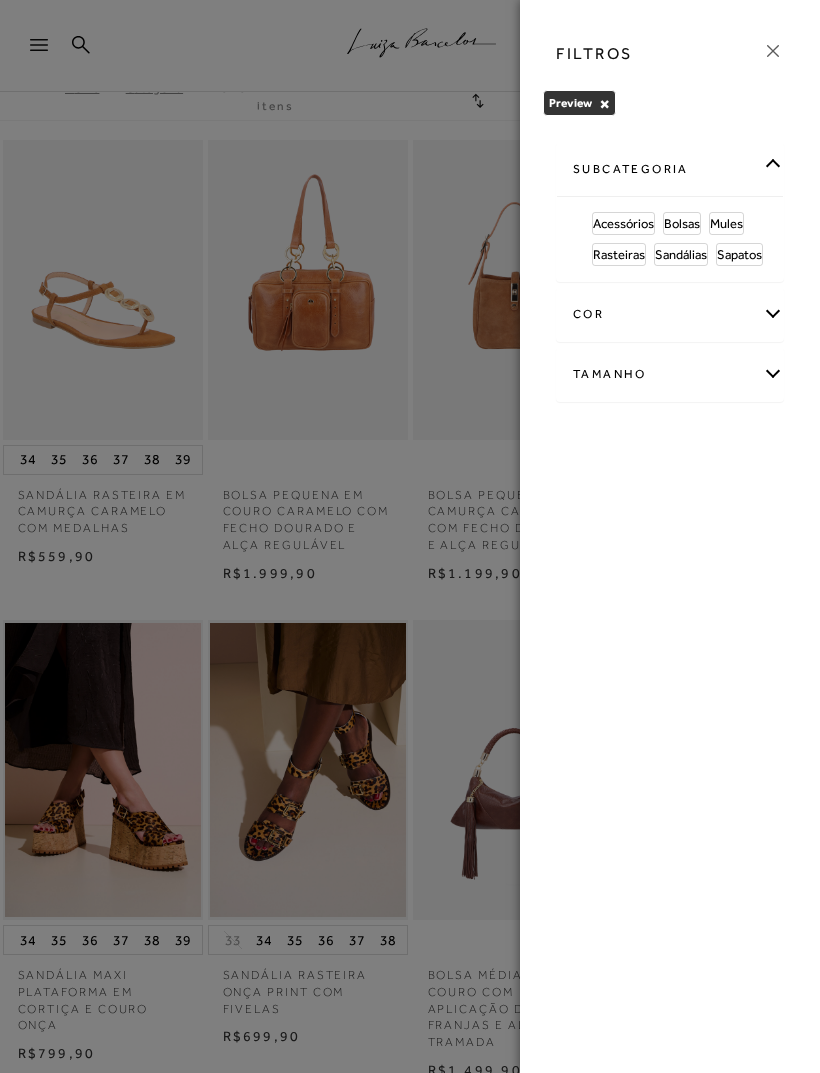 click on "Sandálias" at bounding box center (681, 254) 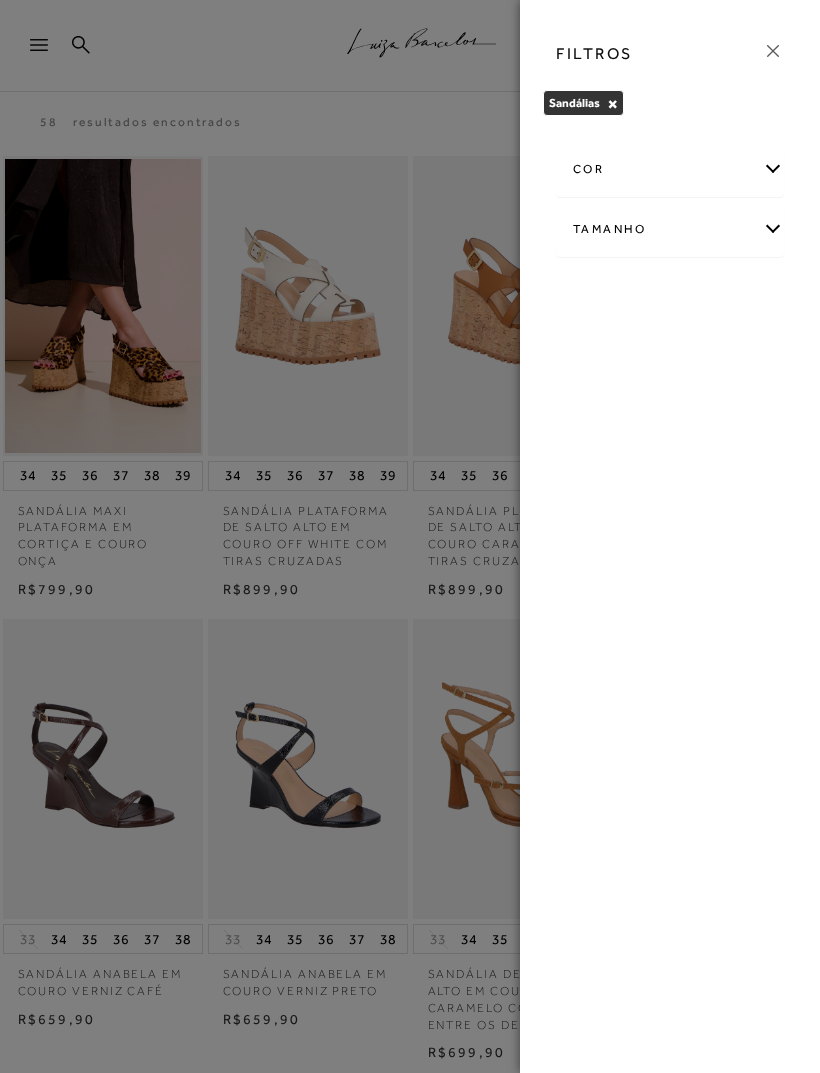 click at bounding box center (773, 54) 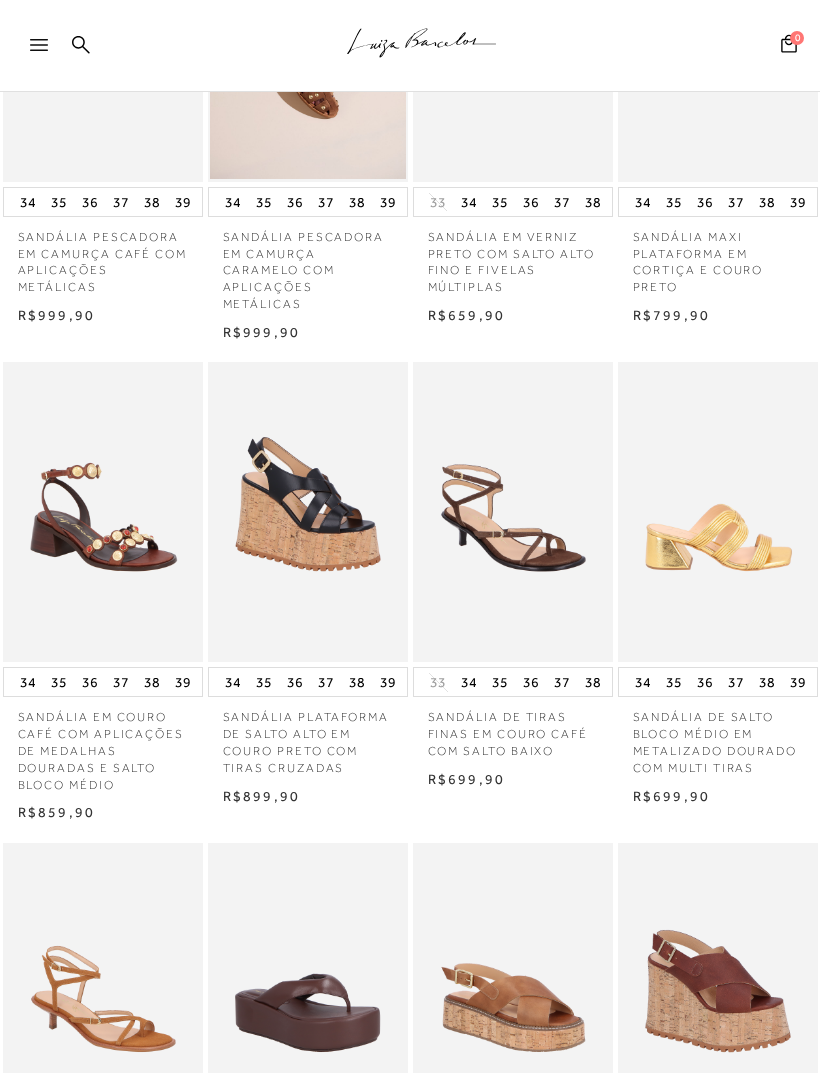 scroll, scrollTop: 0, scrollLeft: 0, axis: both 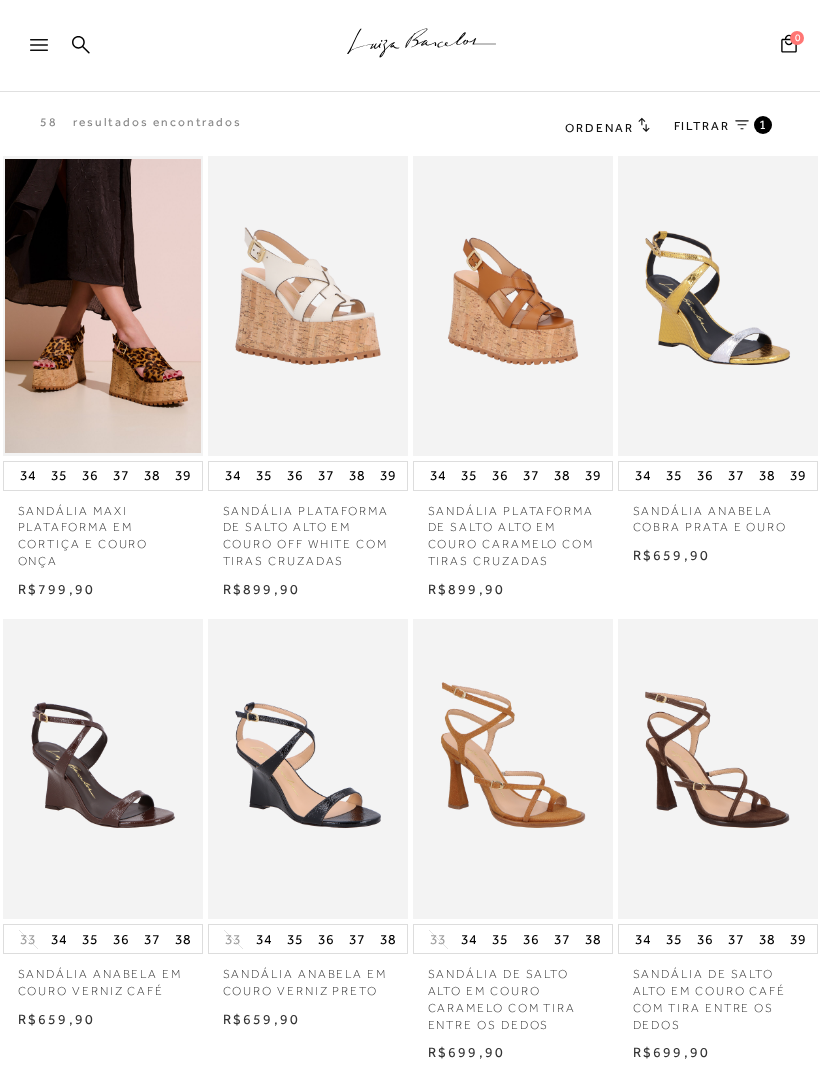 click on "FILTRAR" at bounding box center (702, 126) 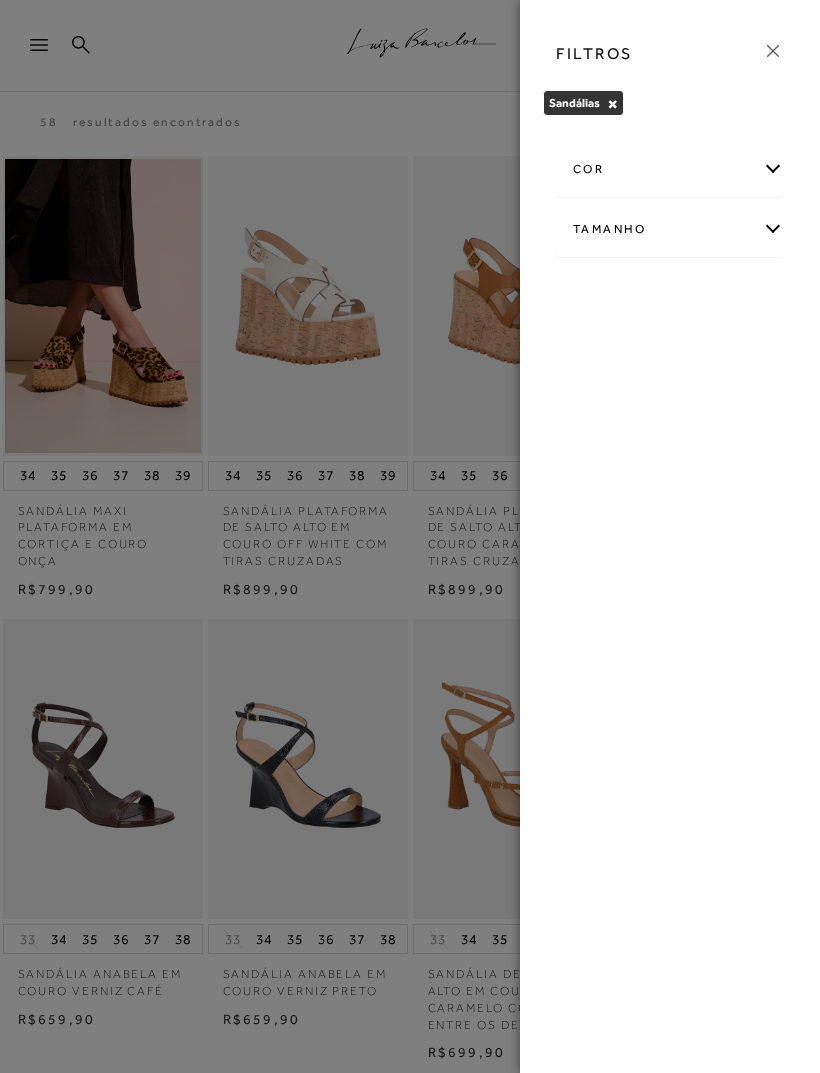 click on "×" at bounding box center [612, 104] 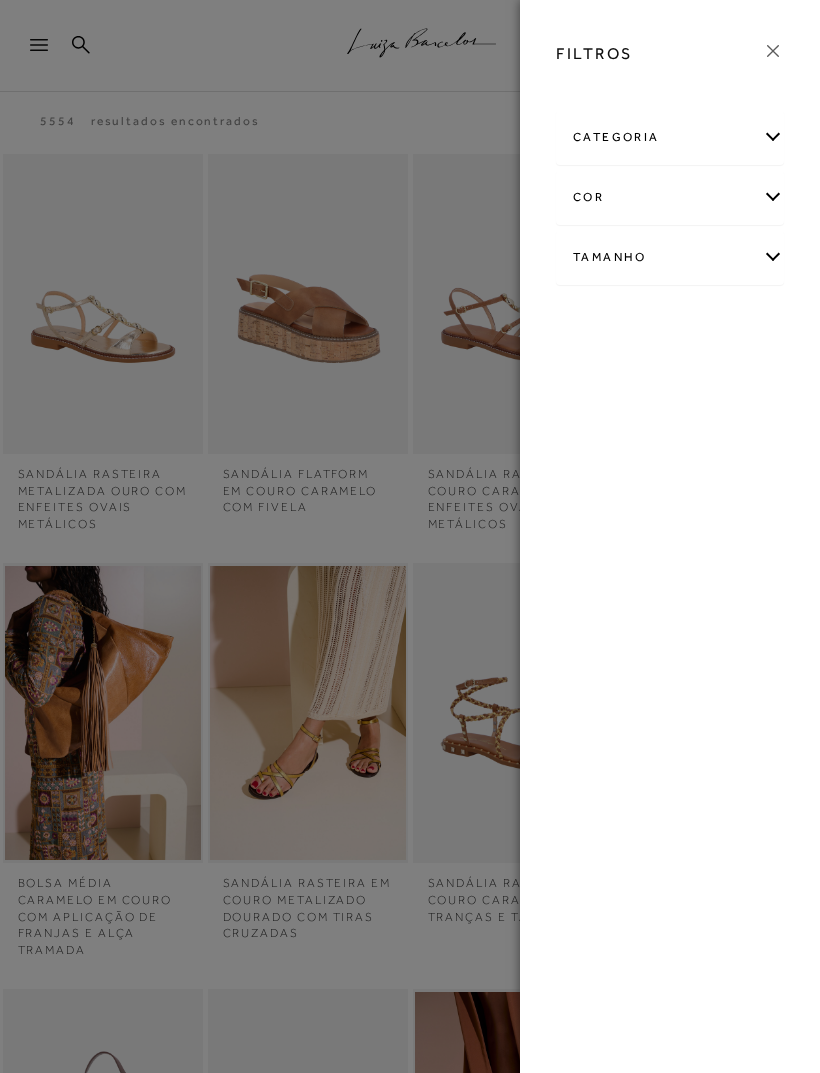 click on "FILTROS
categoria
Acessórios
Bolsas Kids" at bounding box center (670, 536) 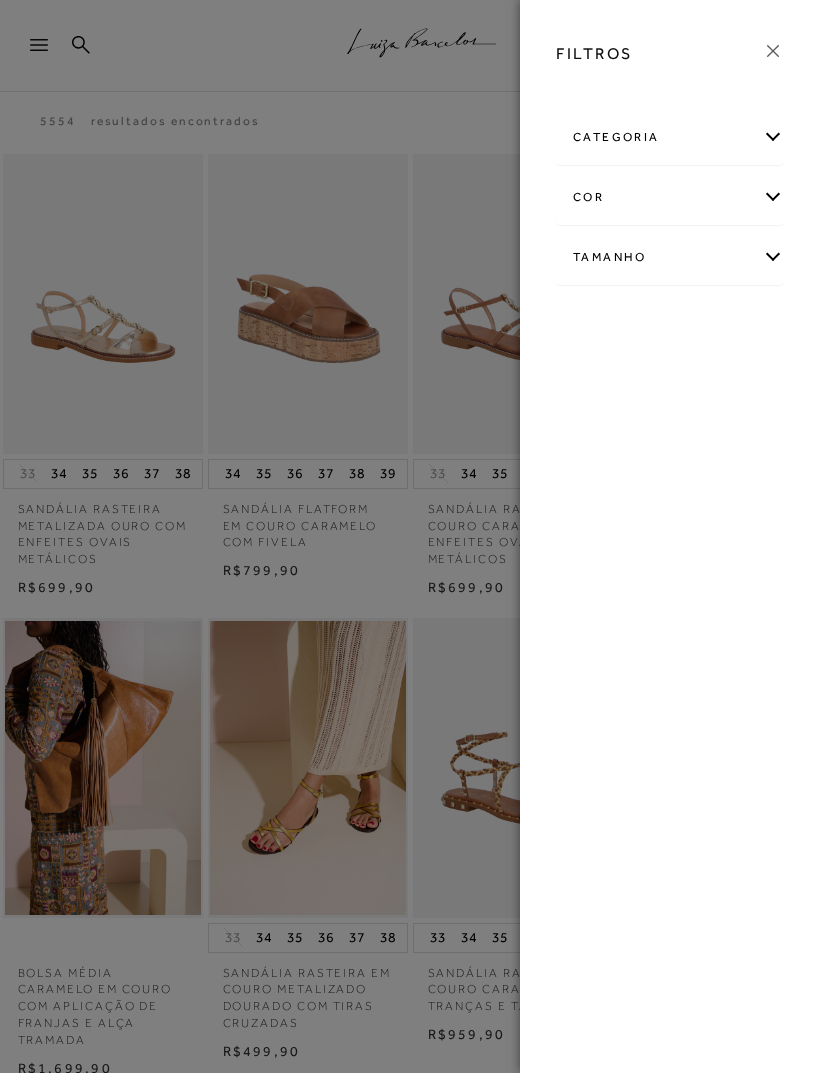 click on "categoria" at bounding box center (670, 137) 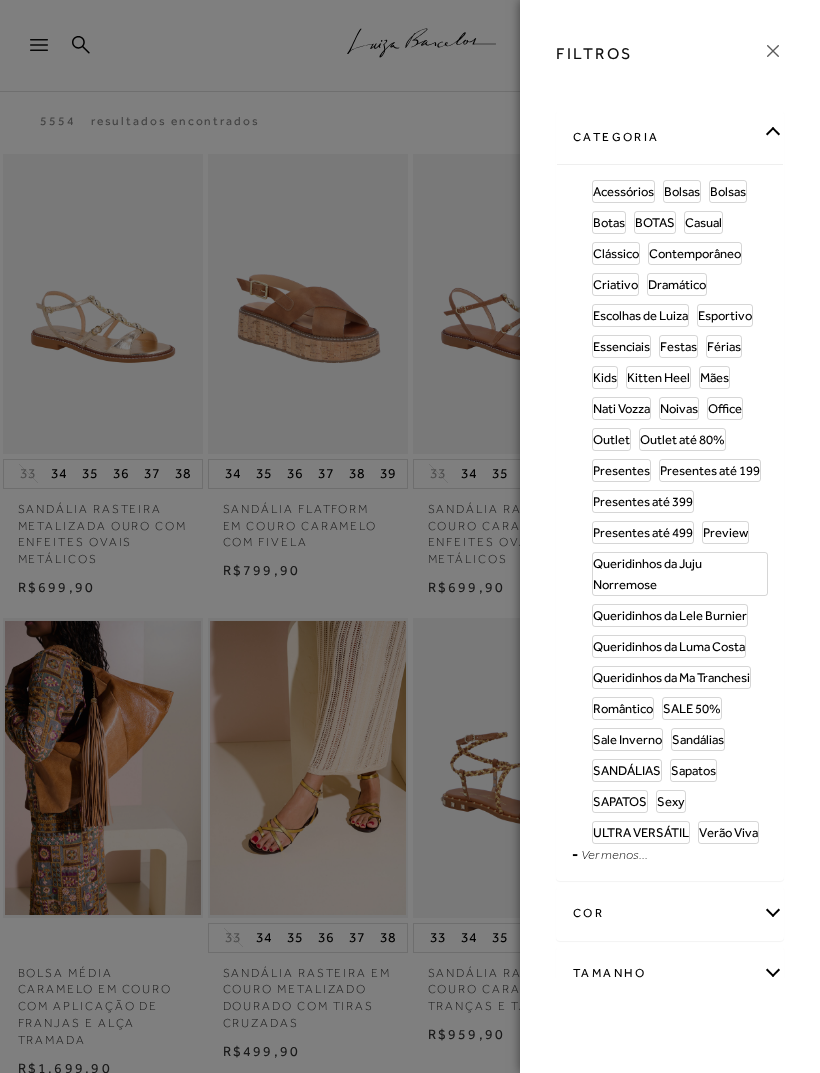click on "categoria" at bounding box center [670, 137] 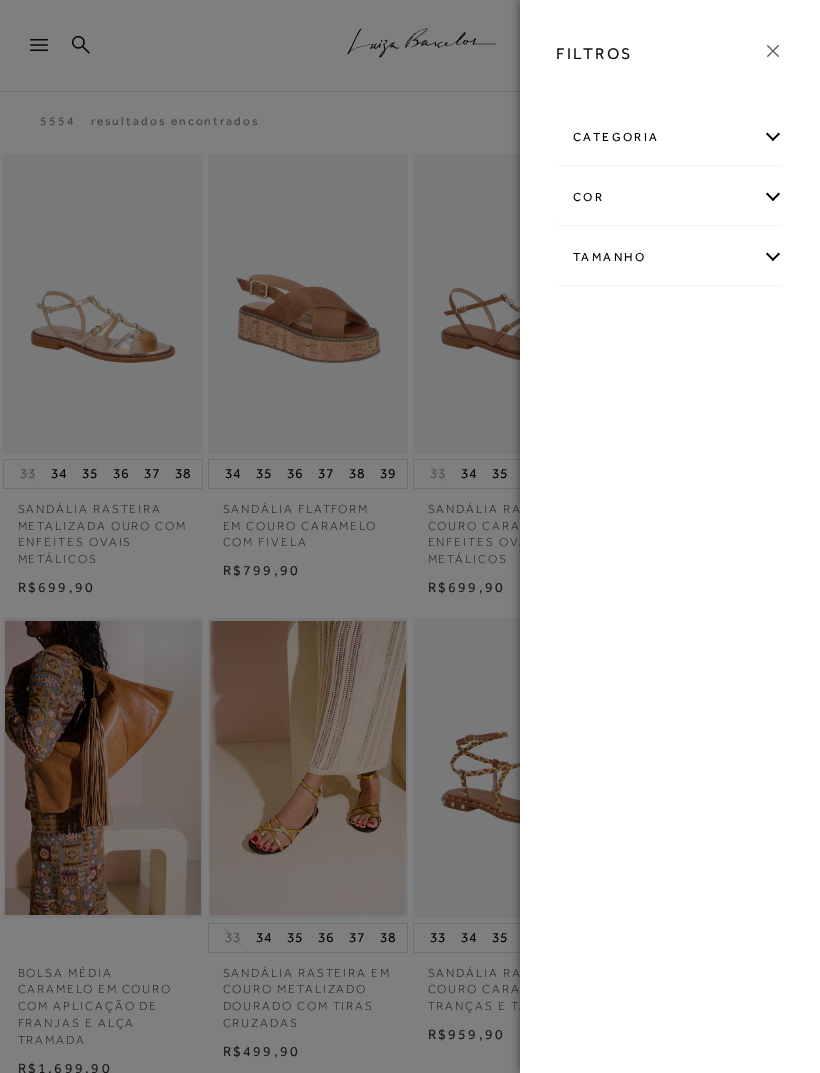 click on "categoria" at bounding box center [670, 137] 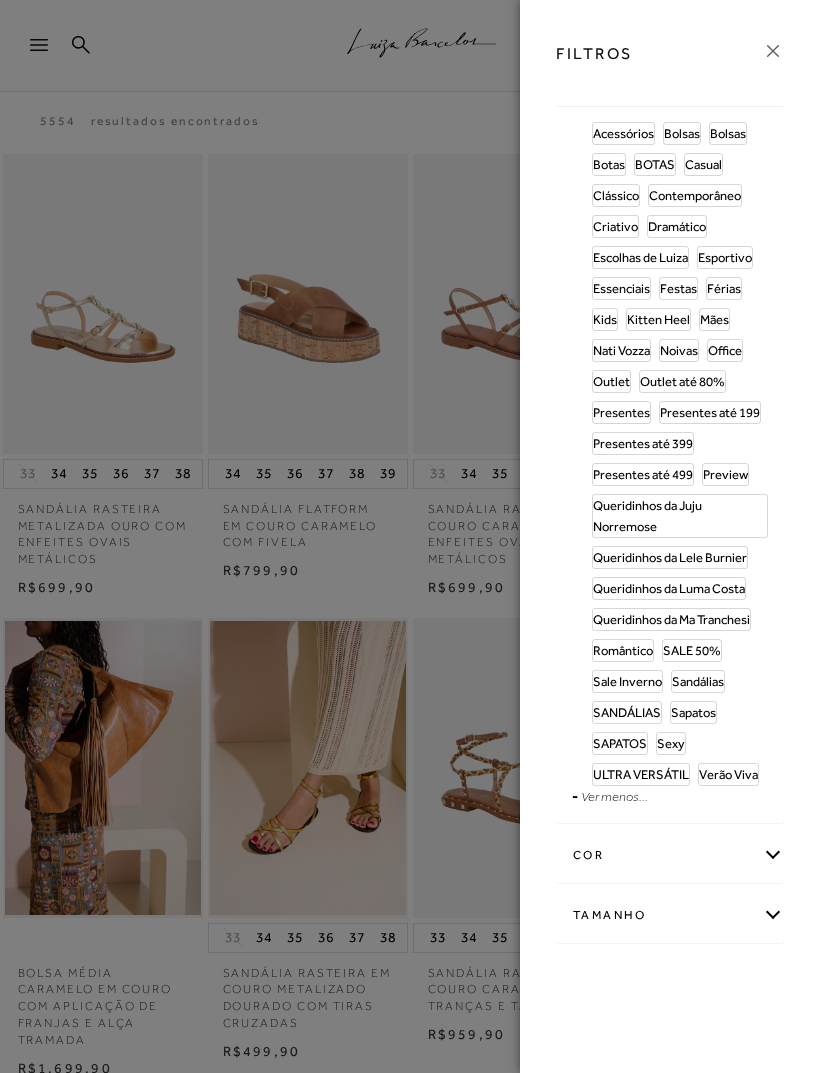scroll, scrollTop: 58, scrollLeft: 0, axis: vertical 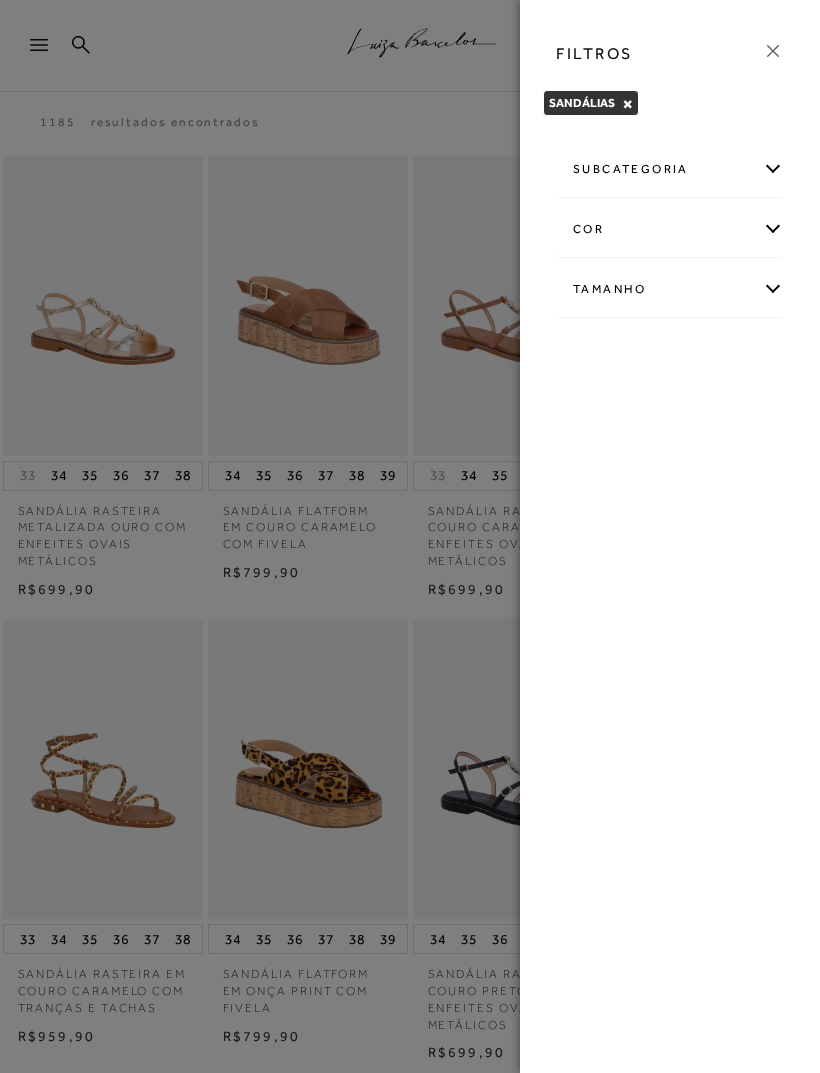 click on "subcategoria" at bounding box center (670, 169) 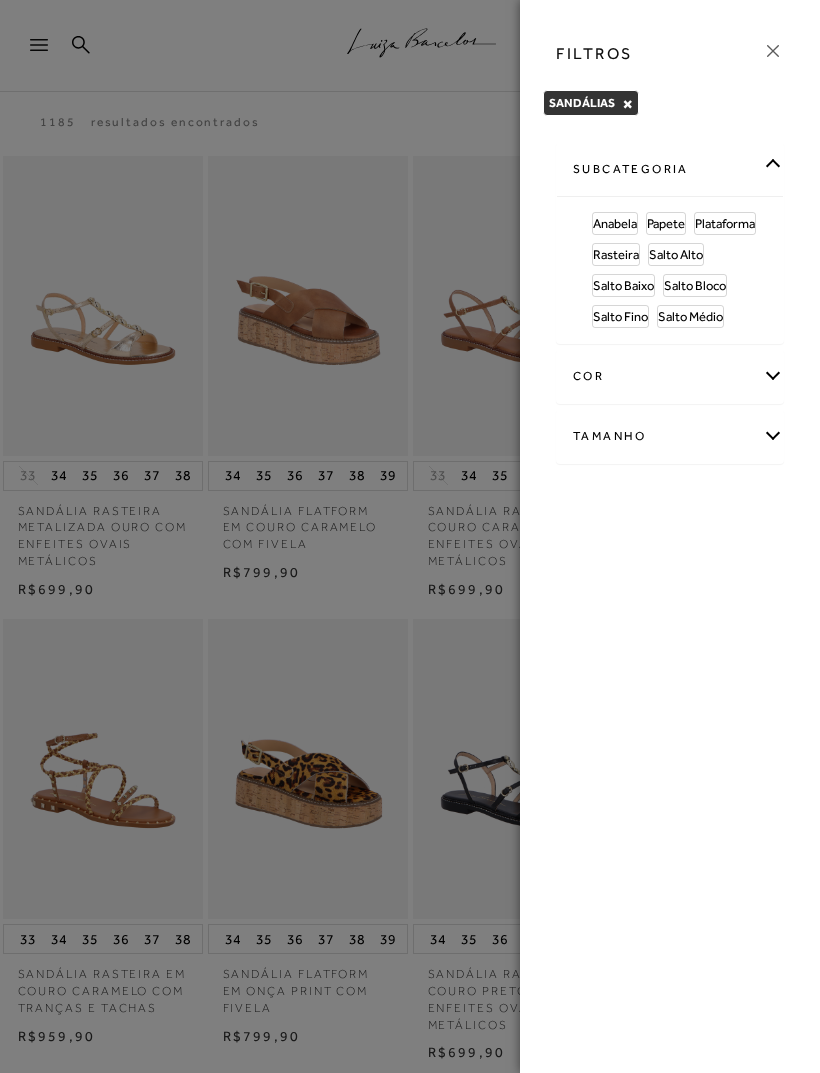 click on "Rasteira" at bounding box center [616, 254] 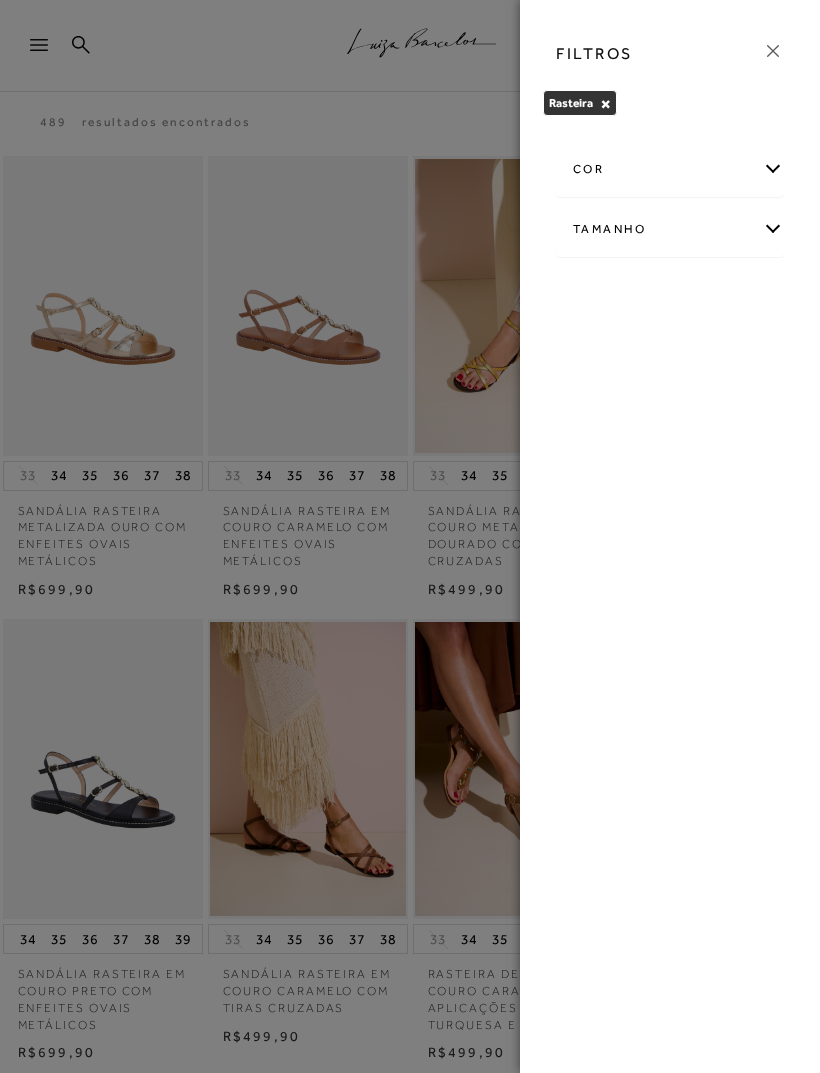 click 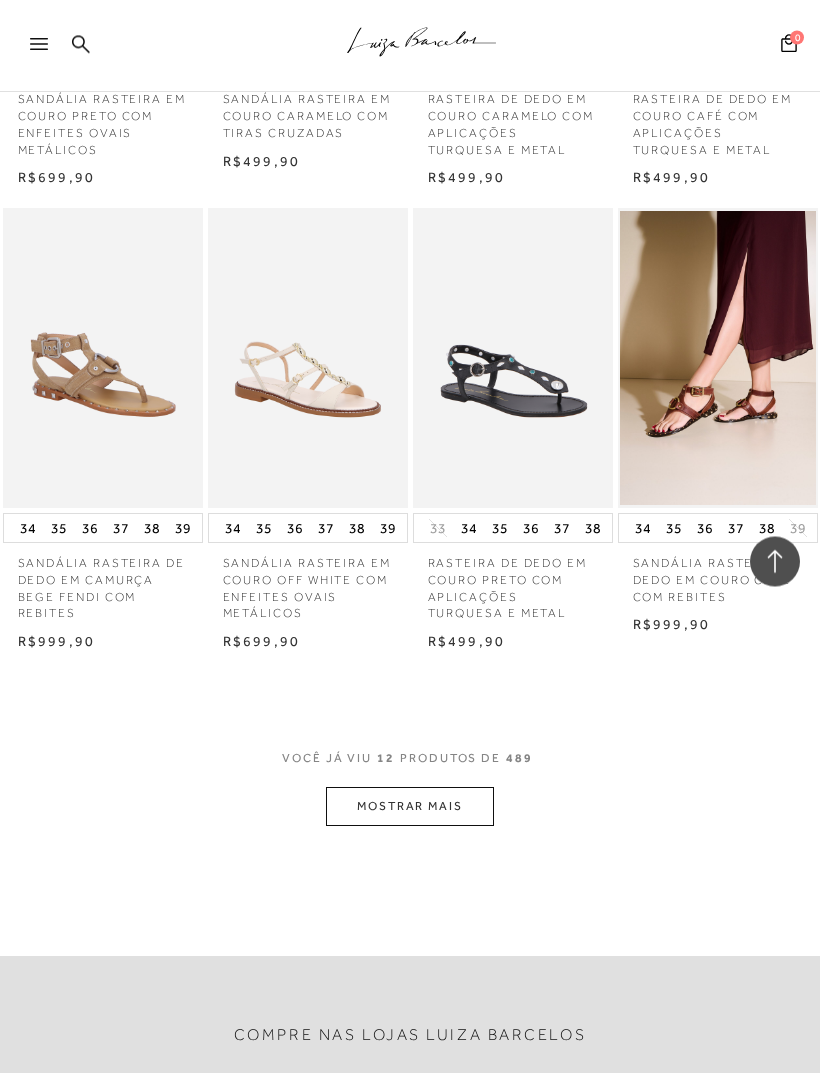 scroll, scrollTop: 876, scrollLeft: 0, axis: vertical 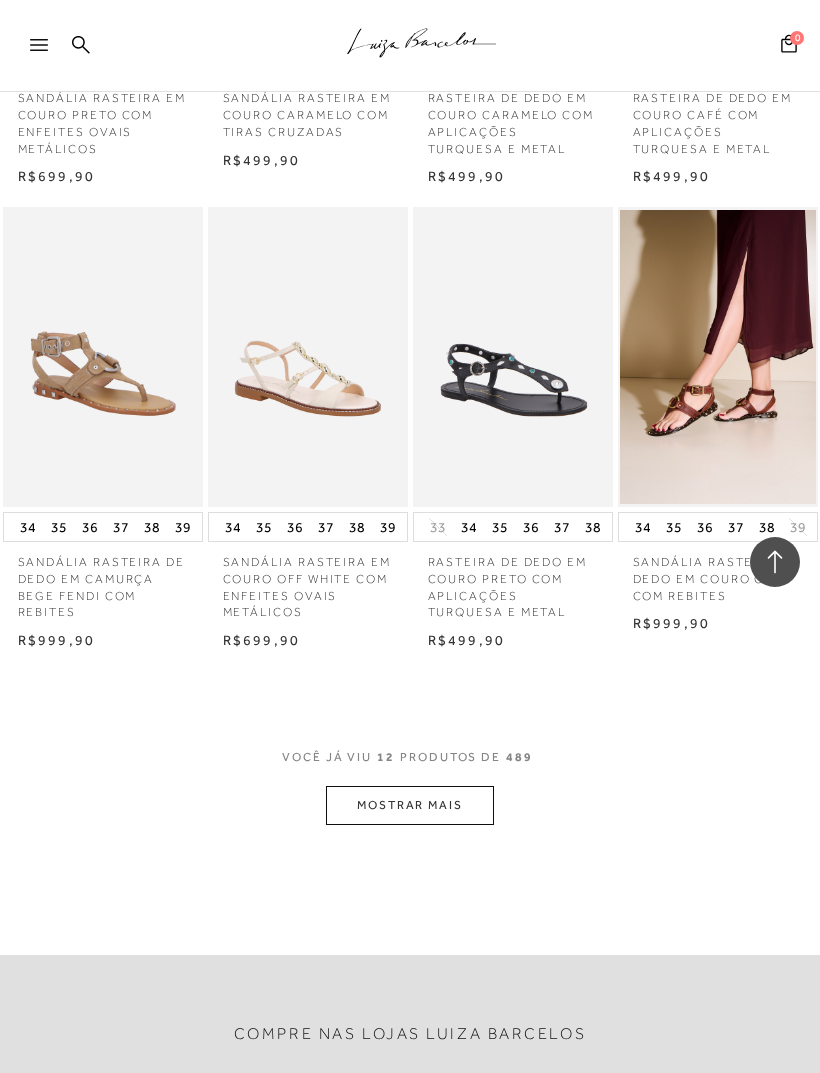 click on "MOSTRAR MAIS" at bounding box center (410, 805) 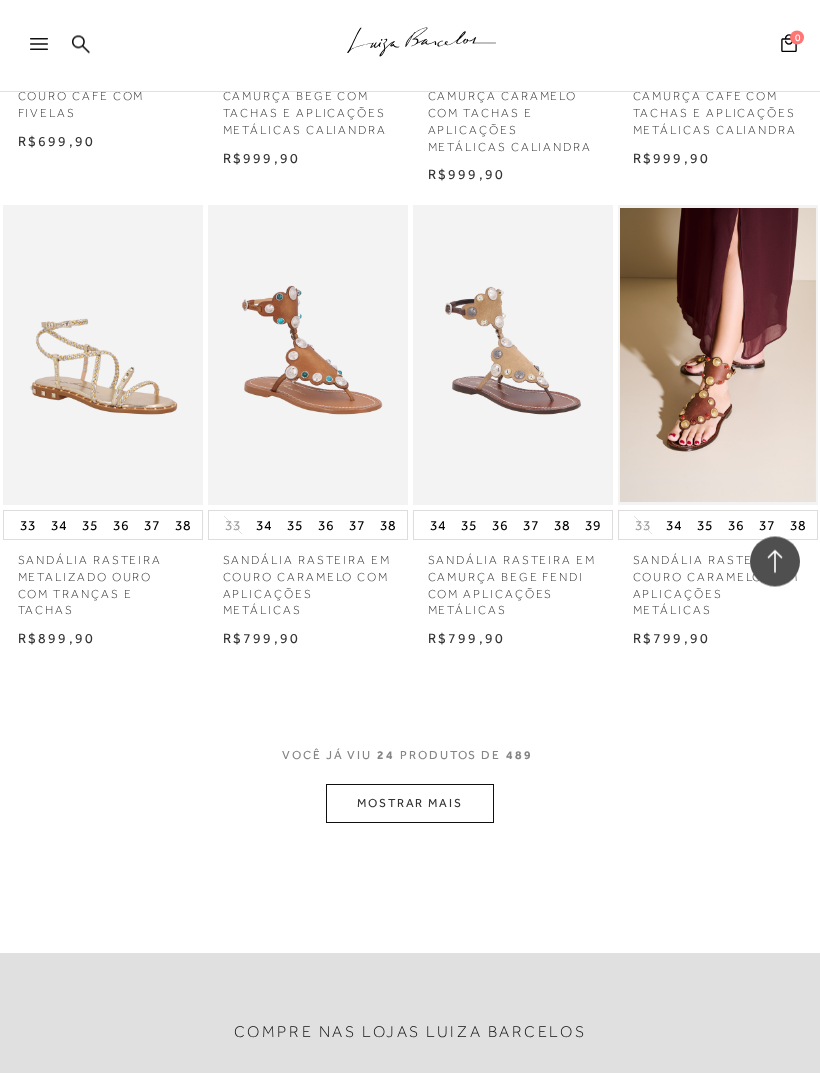 click on "MOSTRAR MAIS" at bounding box center [410, 804] 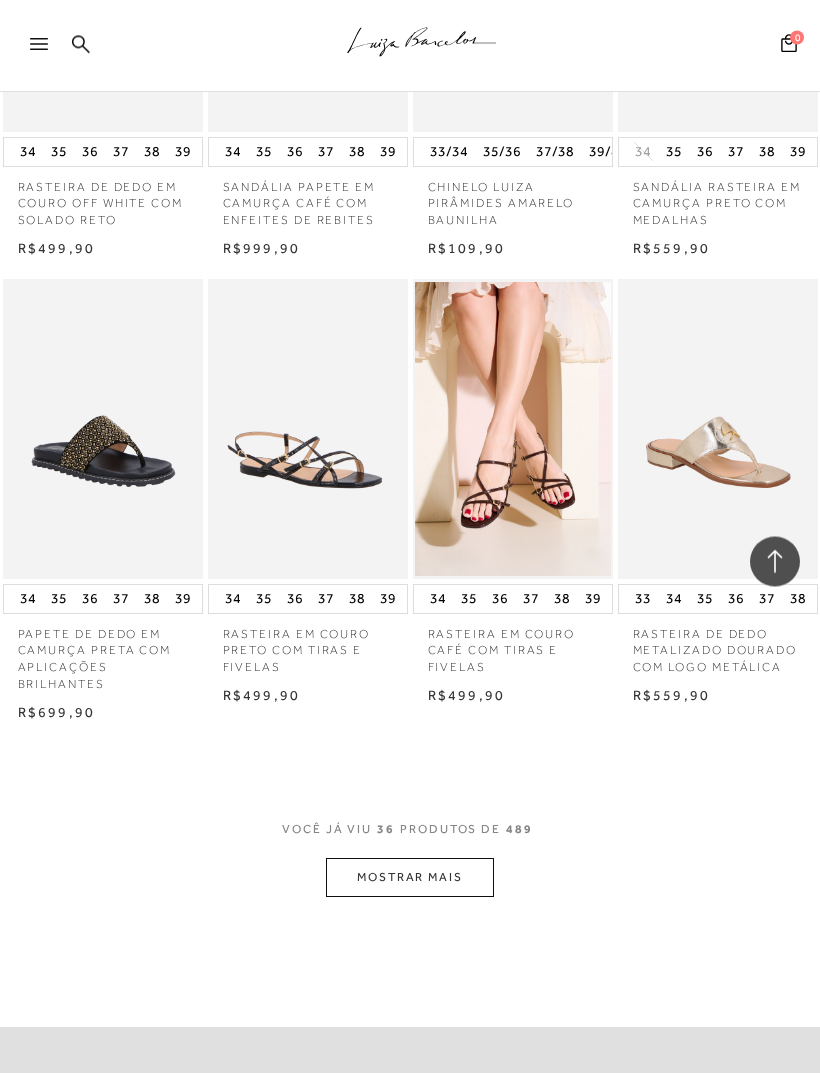 scroll, scrollTop: 3605, scrollLeft: 0, axis: vertical 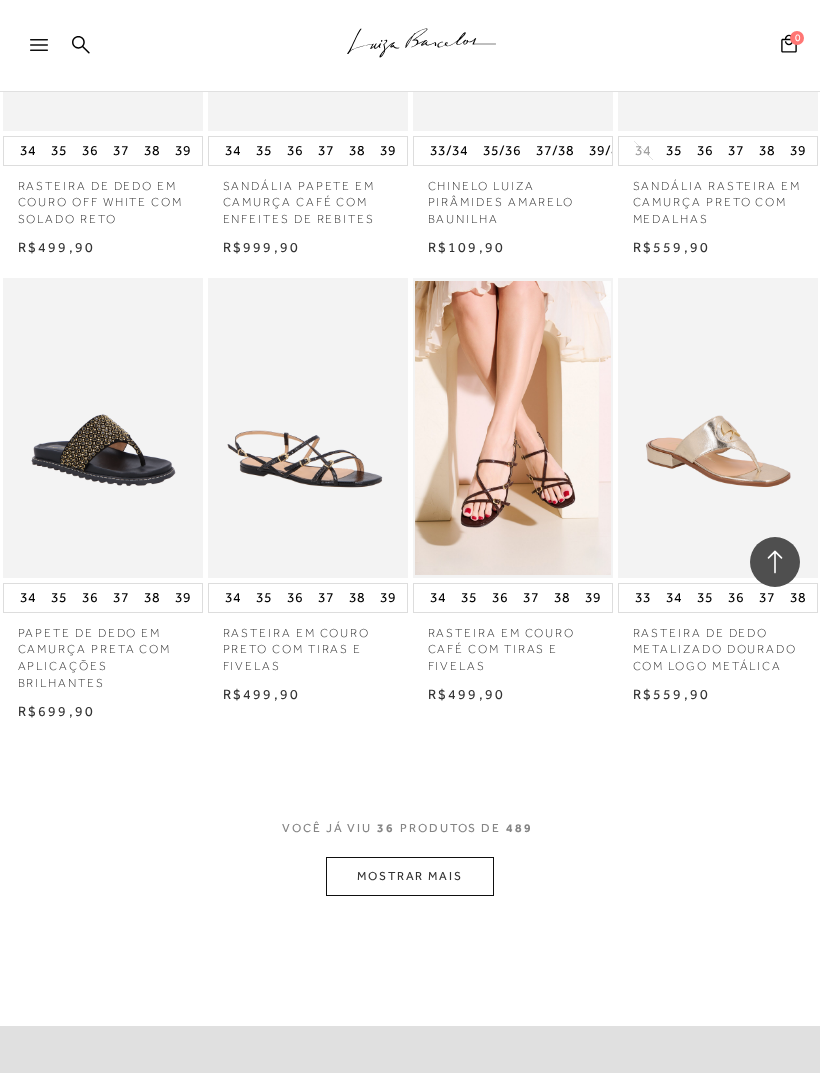 click on "MOSTRAR MAIS" at bounding box center [410, 876] 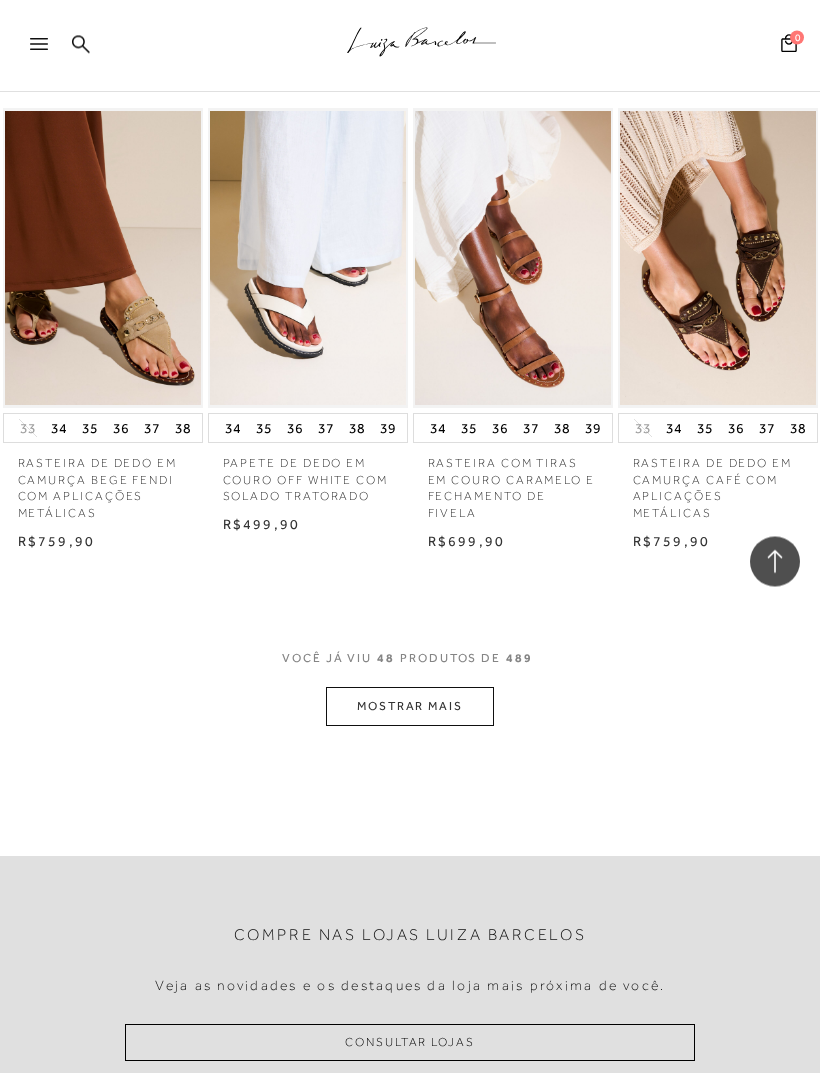 scroll, scrollTop: 5166, scrollLeft: 0, axis: vertical 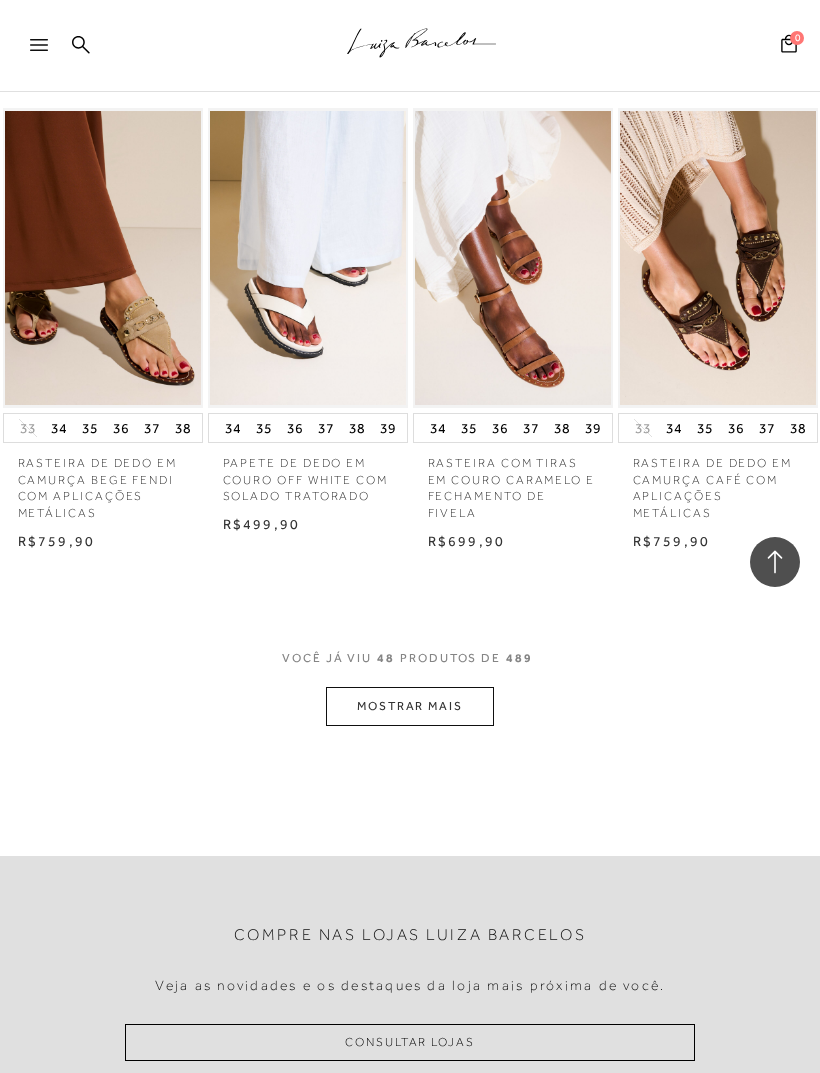 click on "MOSTRAR MAIS" at bounding box center (410, 706) 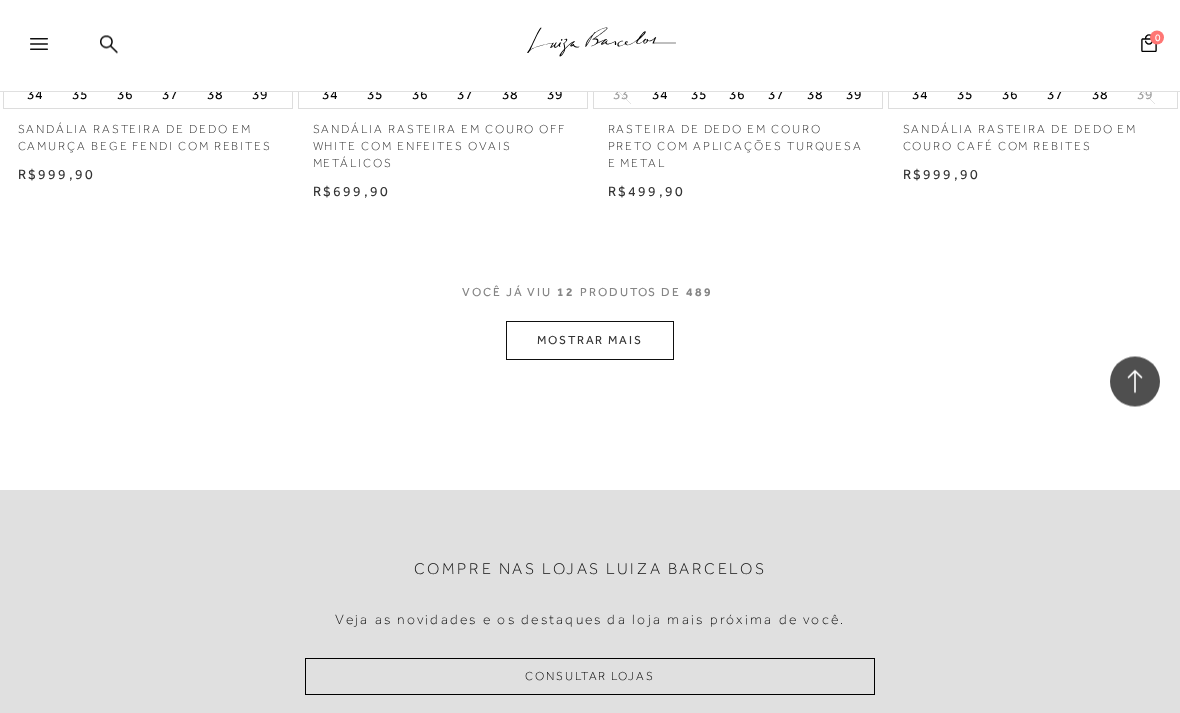 scroll, scrollTop: 3499, scrollLeft: 0, axis: vertical 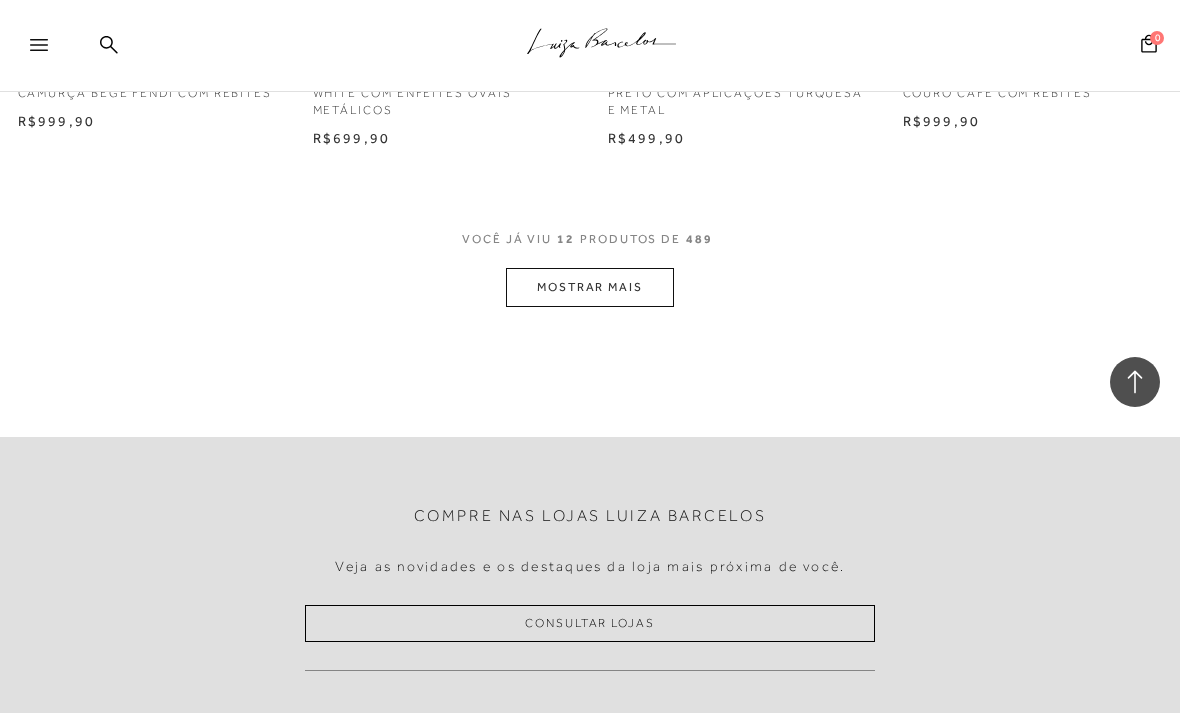 click on "MOSTRAR MAIS" at bounding box center (590, 287) 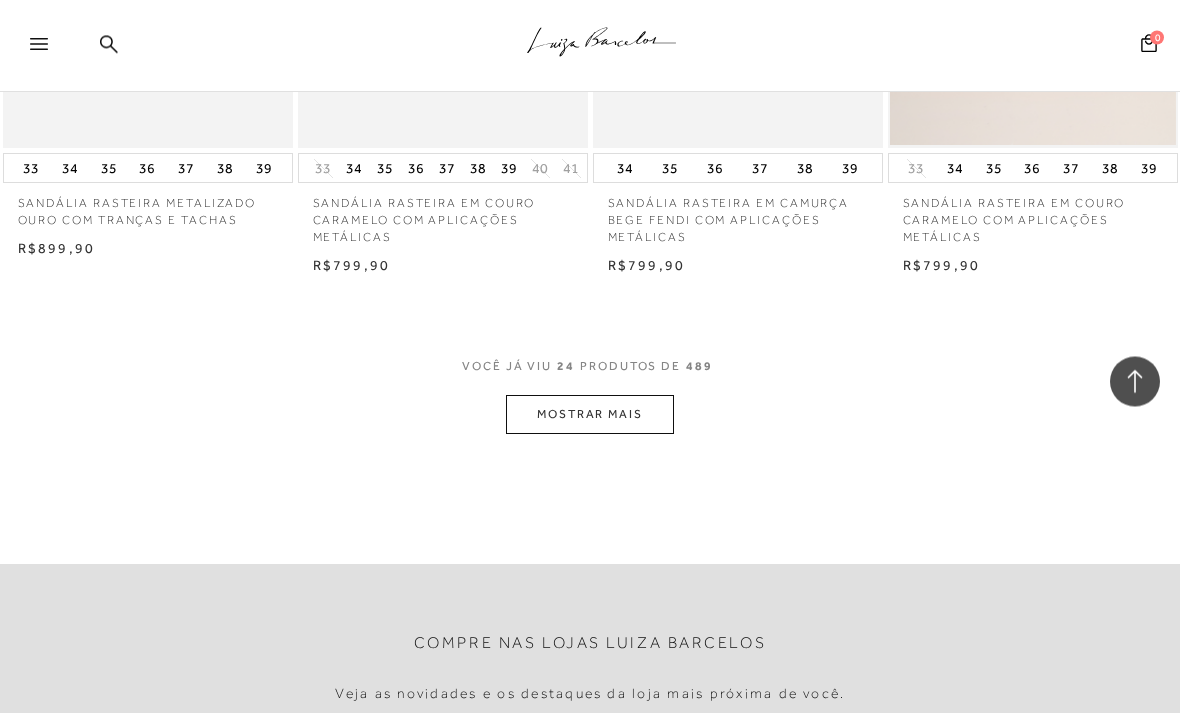 scroll, scrollTop: 5118, scrollLeft: 0, axis: vertical 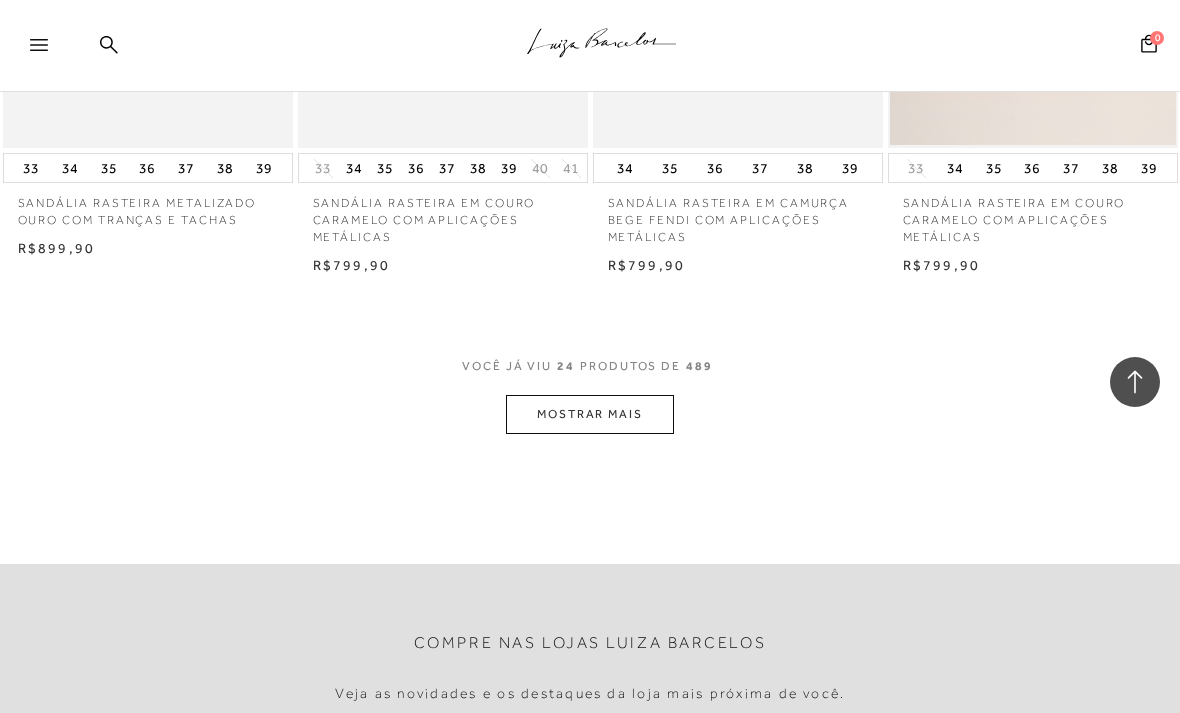 click on "MOSTRAR MAIS" at bounding box center [590, 414] 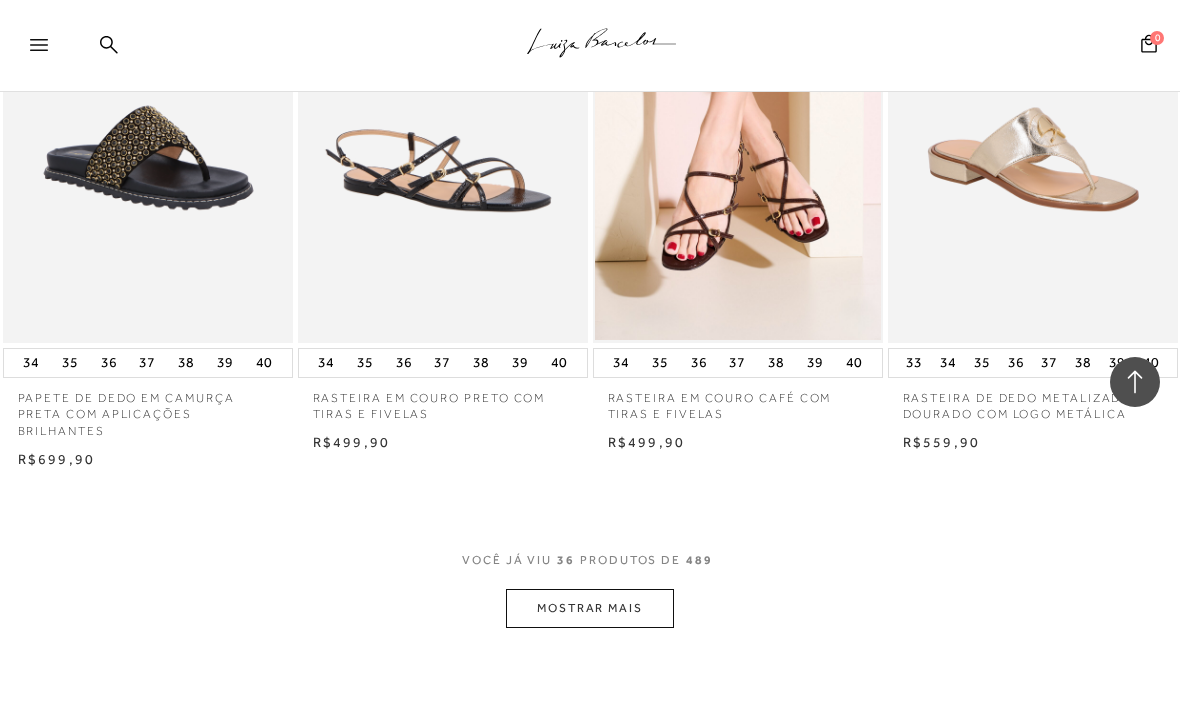 scroll, scrollTop: 6692, scrollLeft: 0, axis: vertical 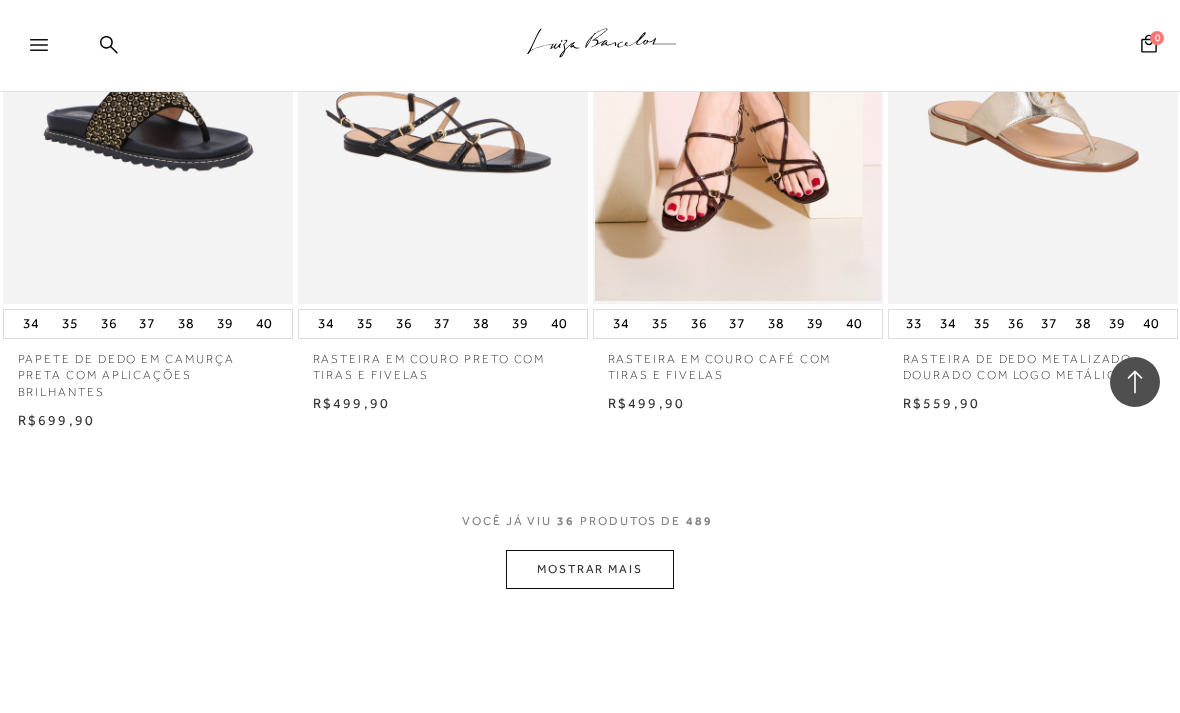click on "MOSTRAR MAIS" at bounding box center (590, 569) 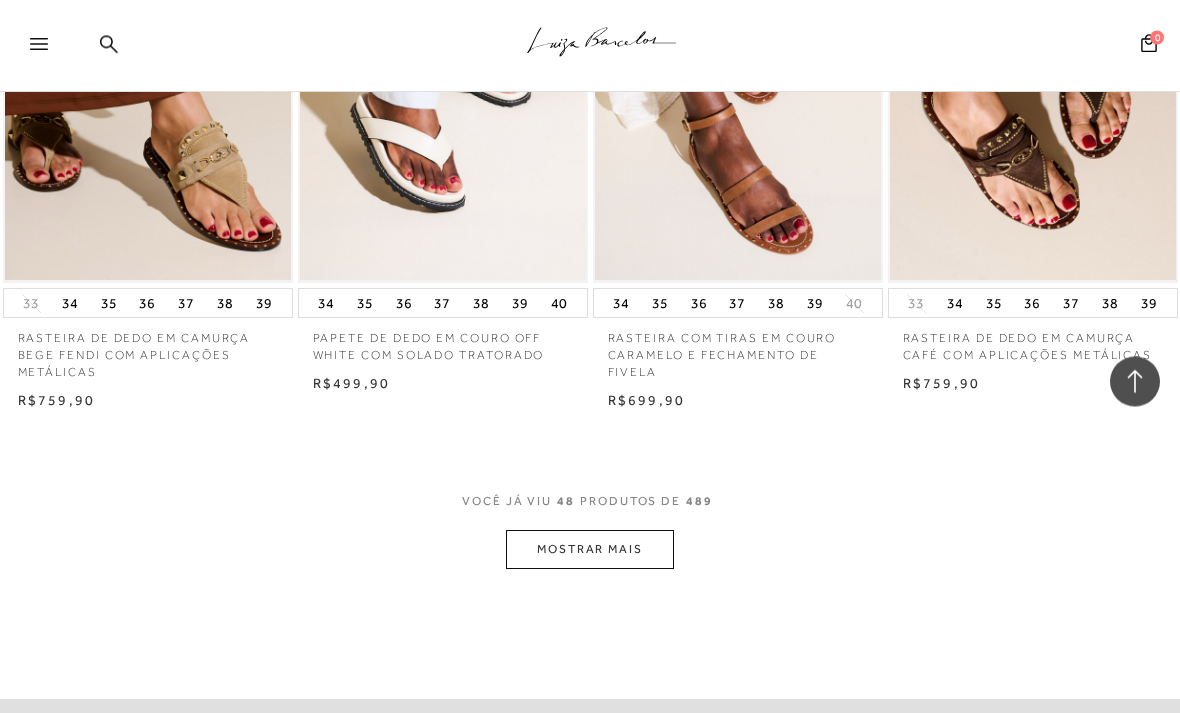 scroll, scrollTop: 8458, scrollLeft: 0, axis: vertical 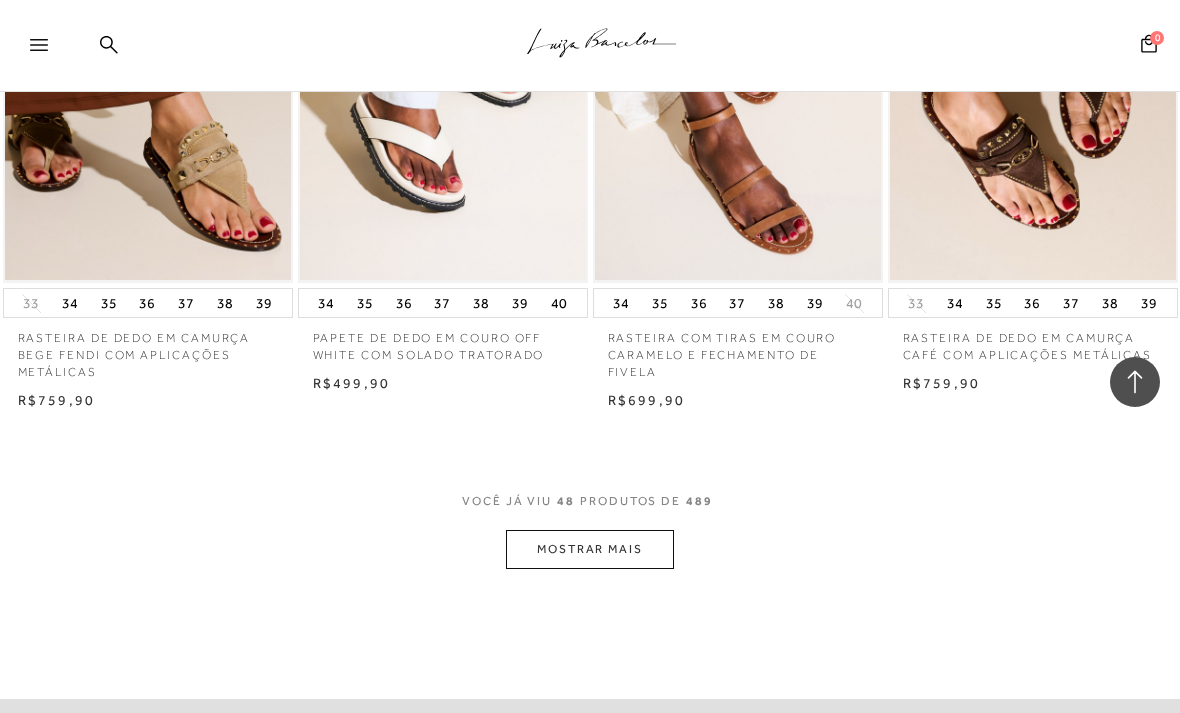 click on "MOSTRAR MAIS" at bounding box center (590, 549) 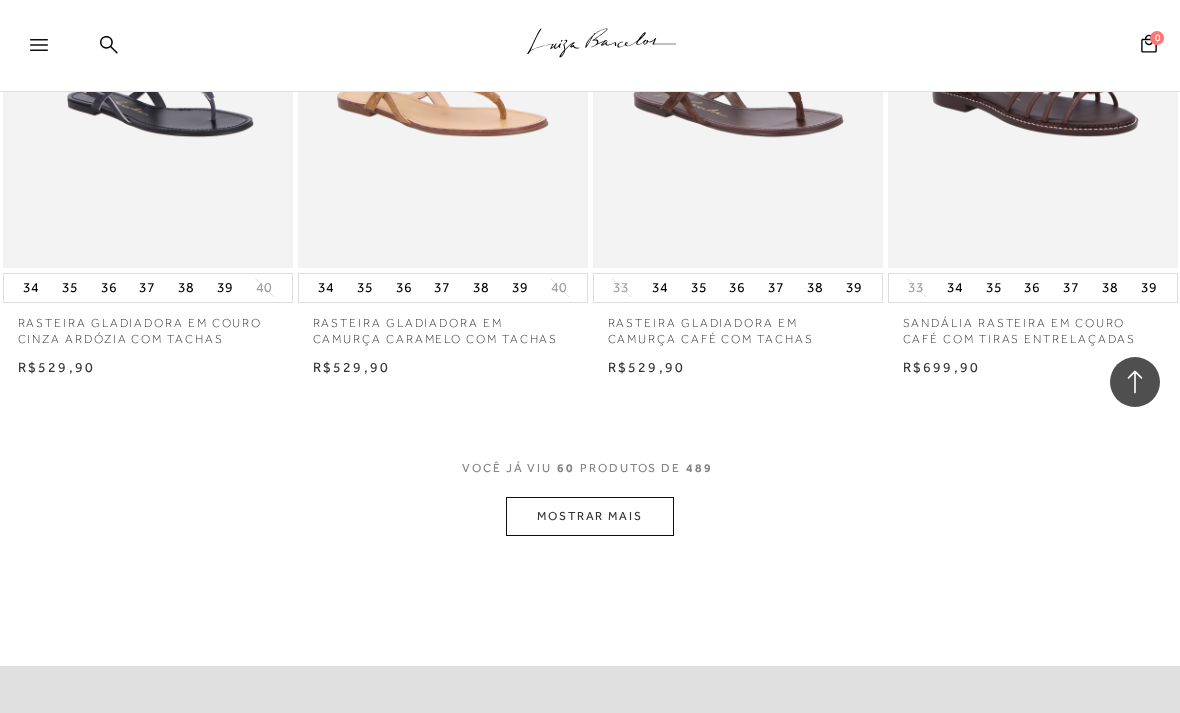 scroll, scrollTop: 10228, scrollLeft: 0, axis: vertical 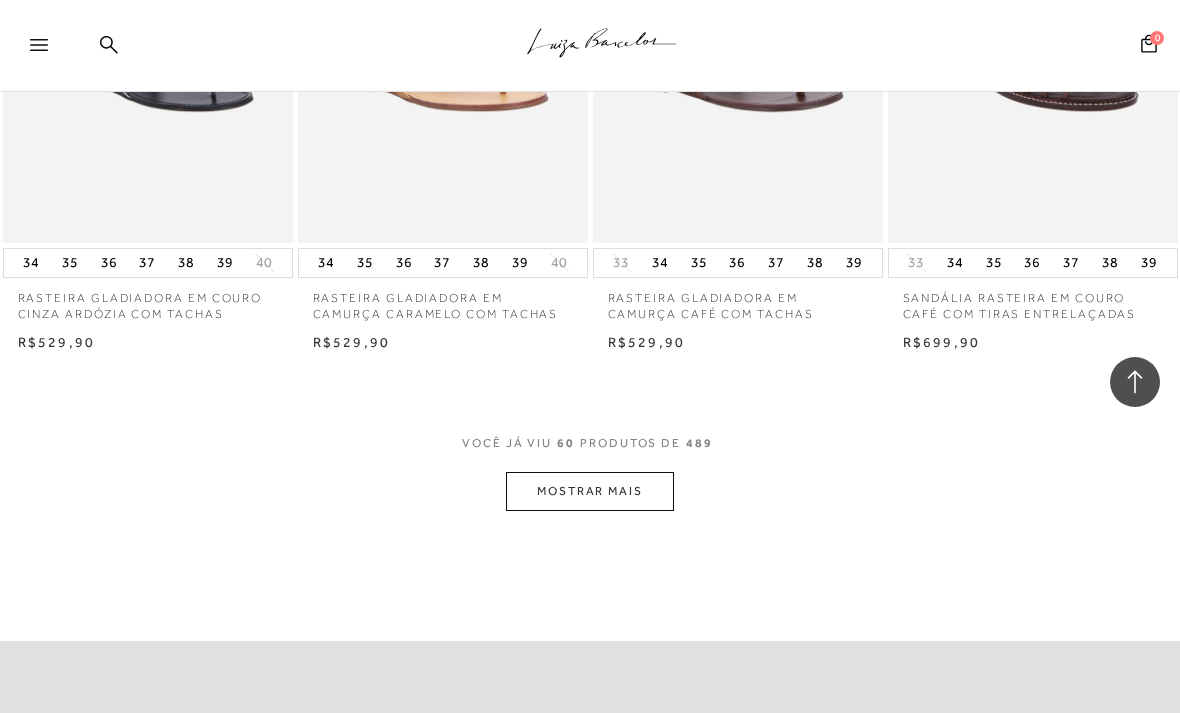 click on "MOSTRAR MAIS" at bounding box center [590, 491] 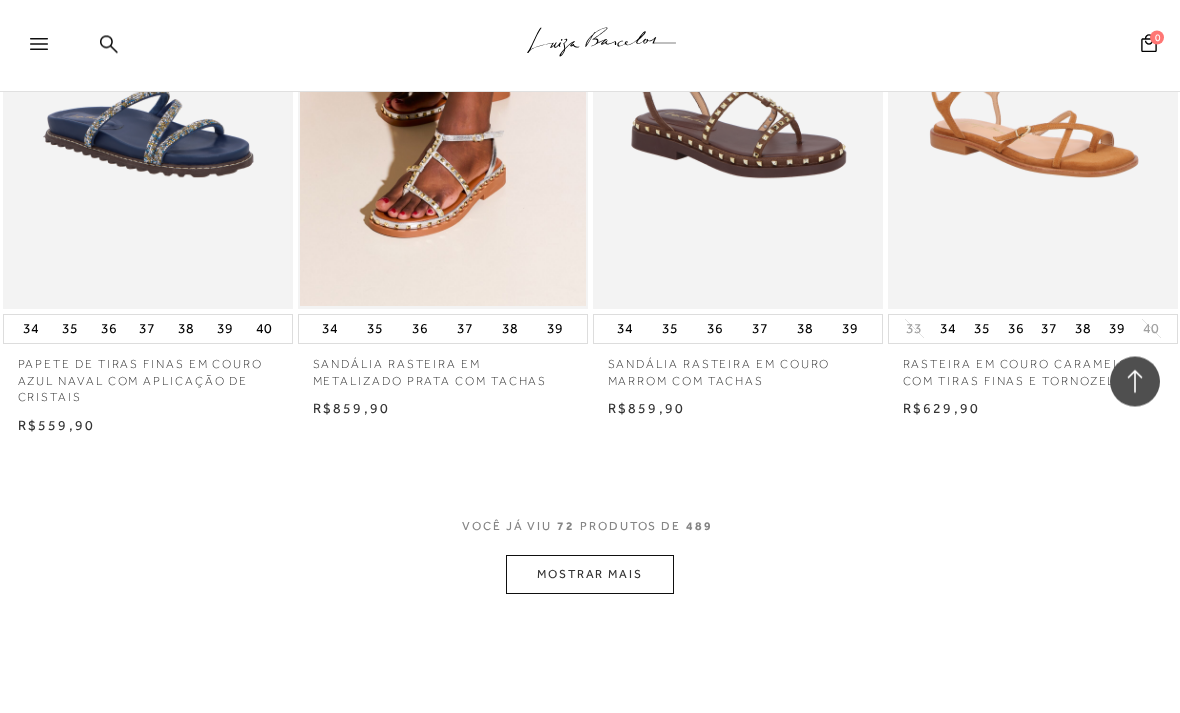scroll, scrollTop: 11891, scrollLeft: 0, axis: vertical 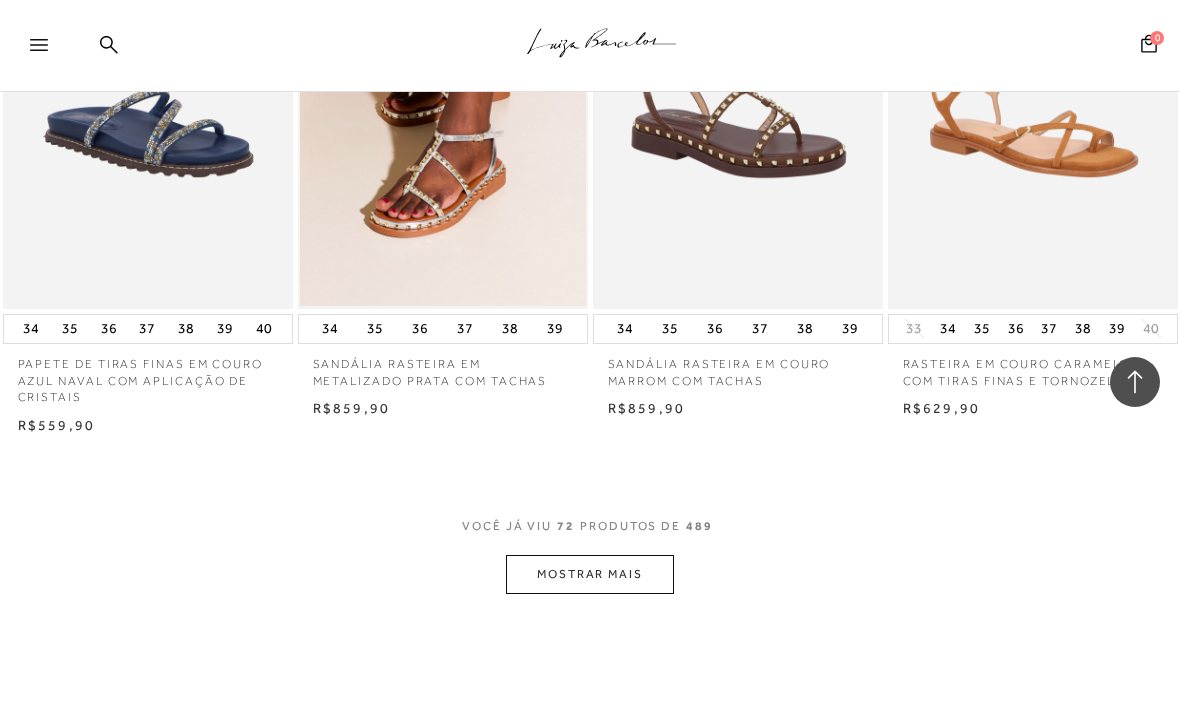 click on "MOSTRAR MAIS" at bounding box center [590, 574] 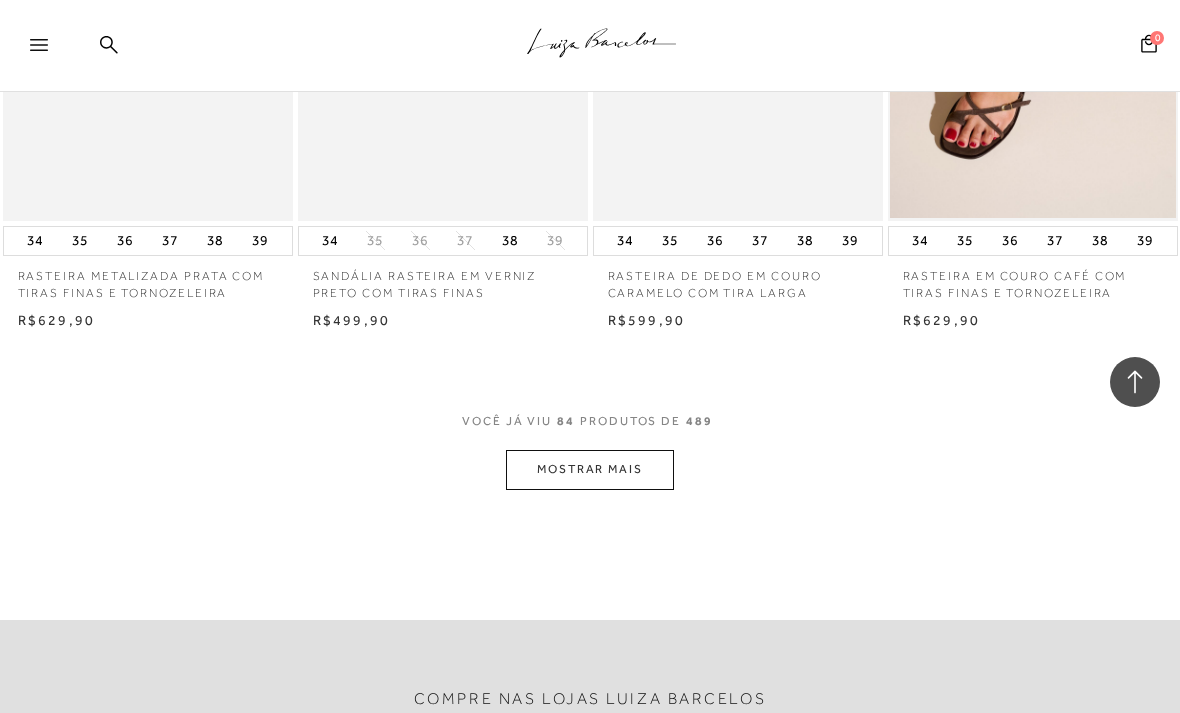 scroll, scrollTop: 13724, scrollLeft: 0, axis: vertical 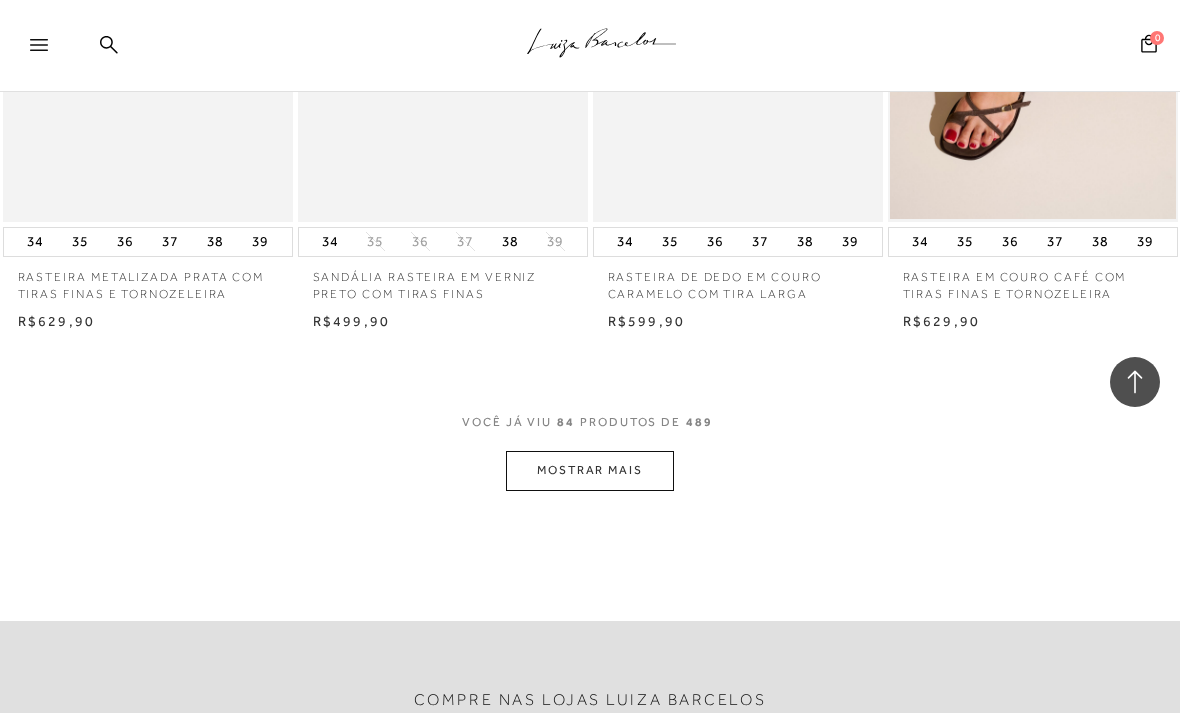 click on "MOSTRAR MAIS" at bounding box center [590, 470] 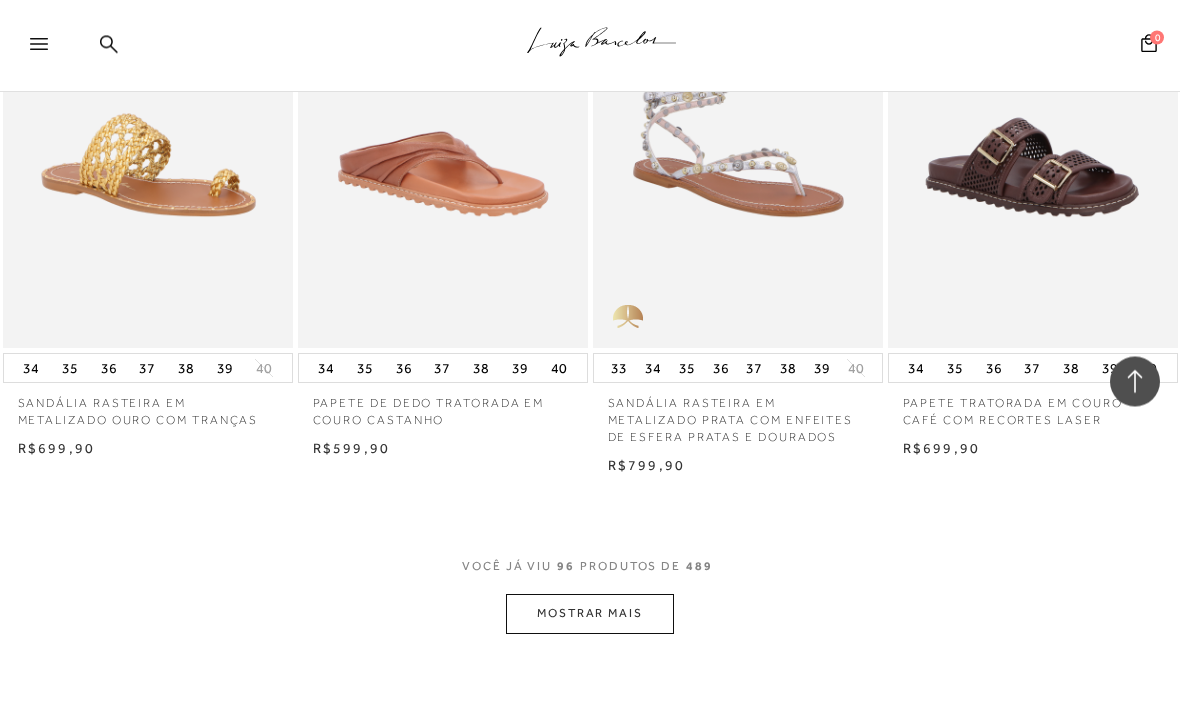 scroll, scrollTop: 15395, scrollLeft: 0, axis: vertical 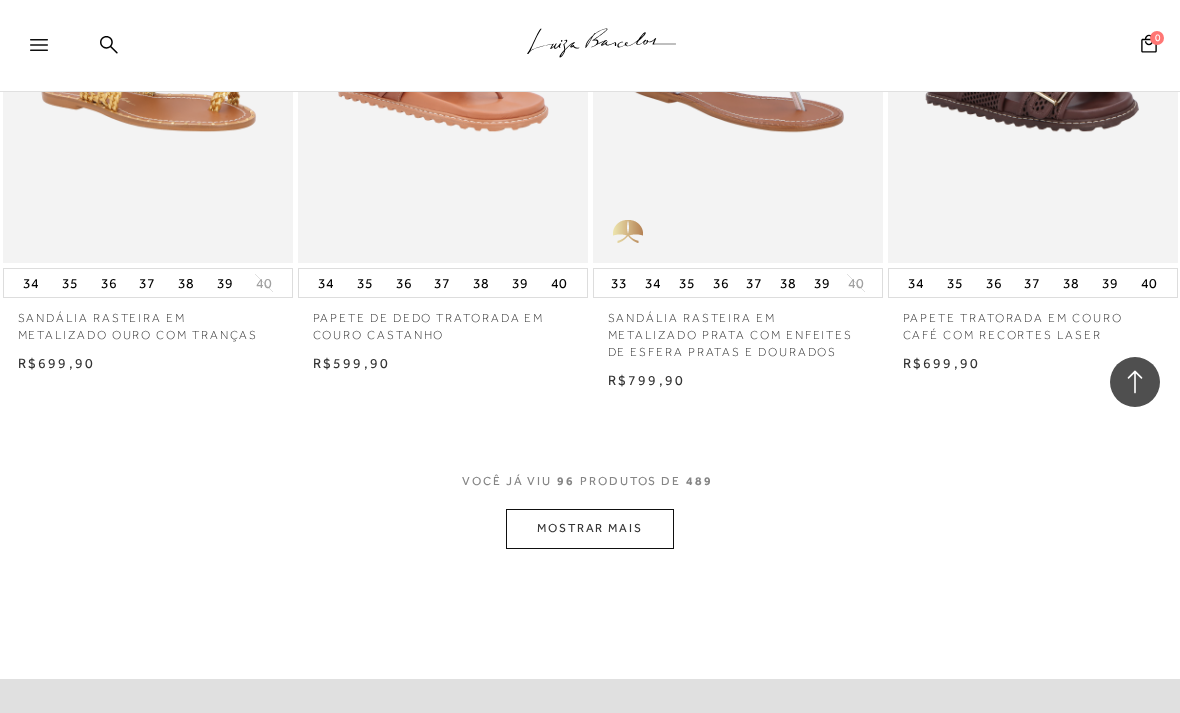 click on "MOSTRAR MAIS" at bounding box center (590, 528) 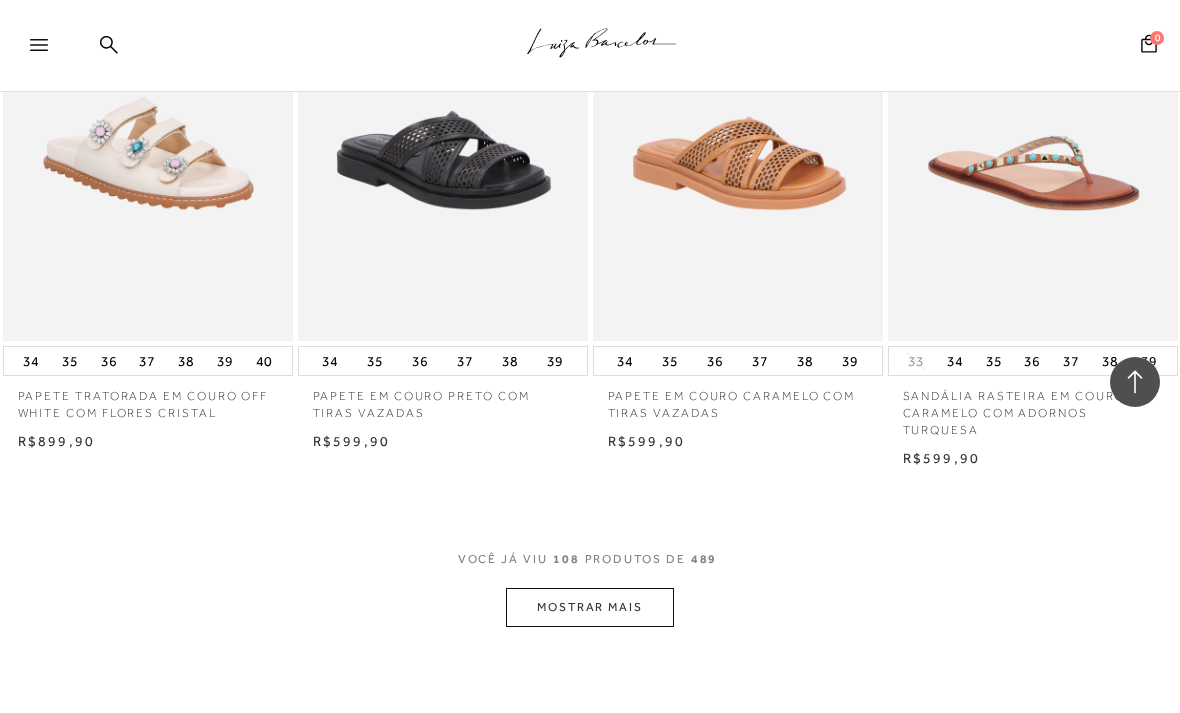 scroll, scrollTop: 17048, scrollLeft: 0, axis: vertical 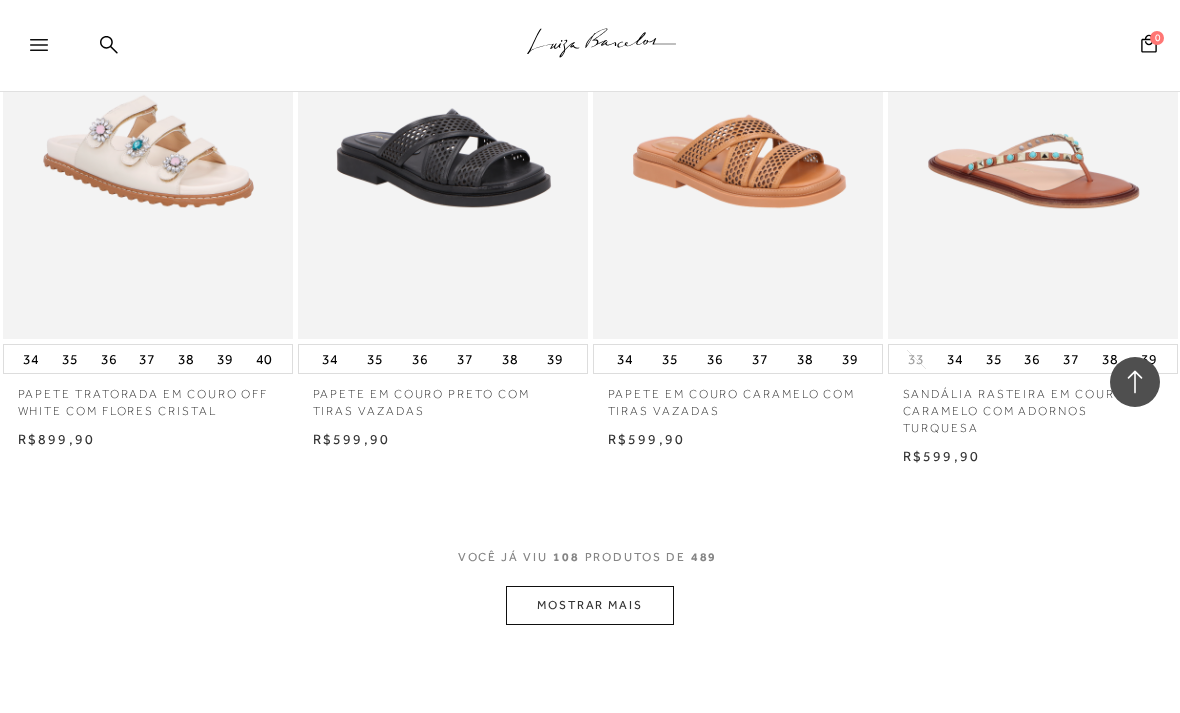 click on "MOSTRAR MAIS" at bounding box center [590, 605] 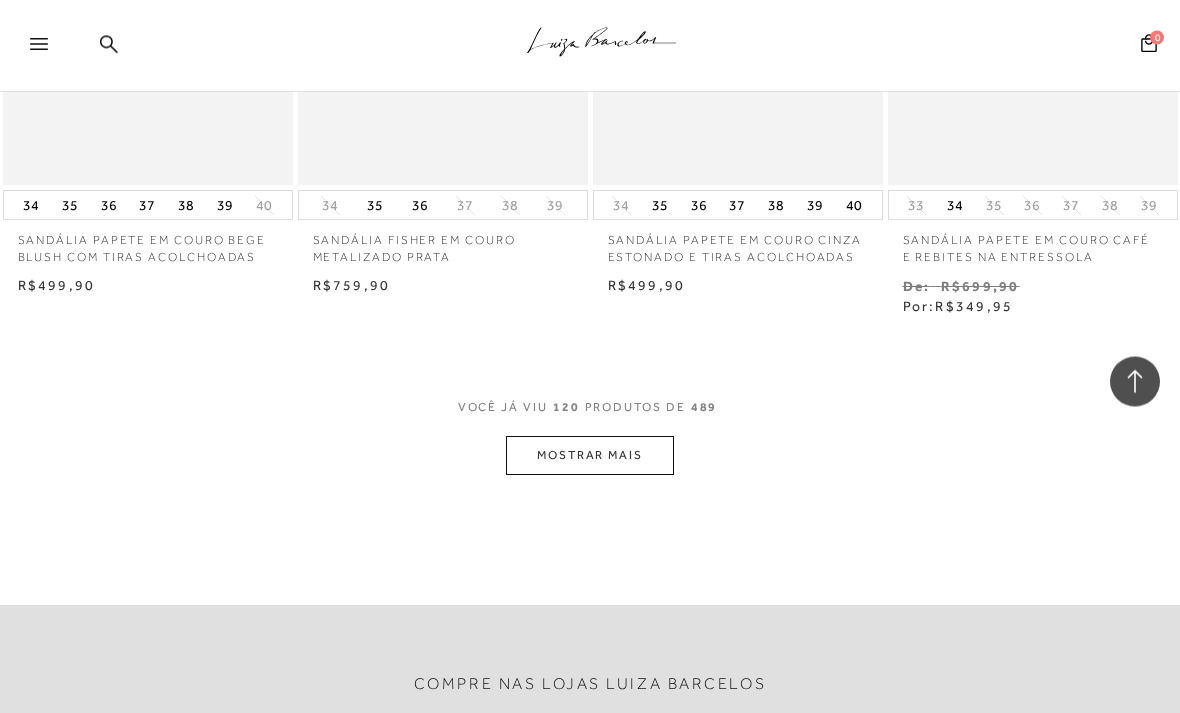 scroll, scrollTop: 18925, scrollLeft: 0, axis: vertical 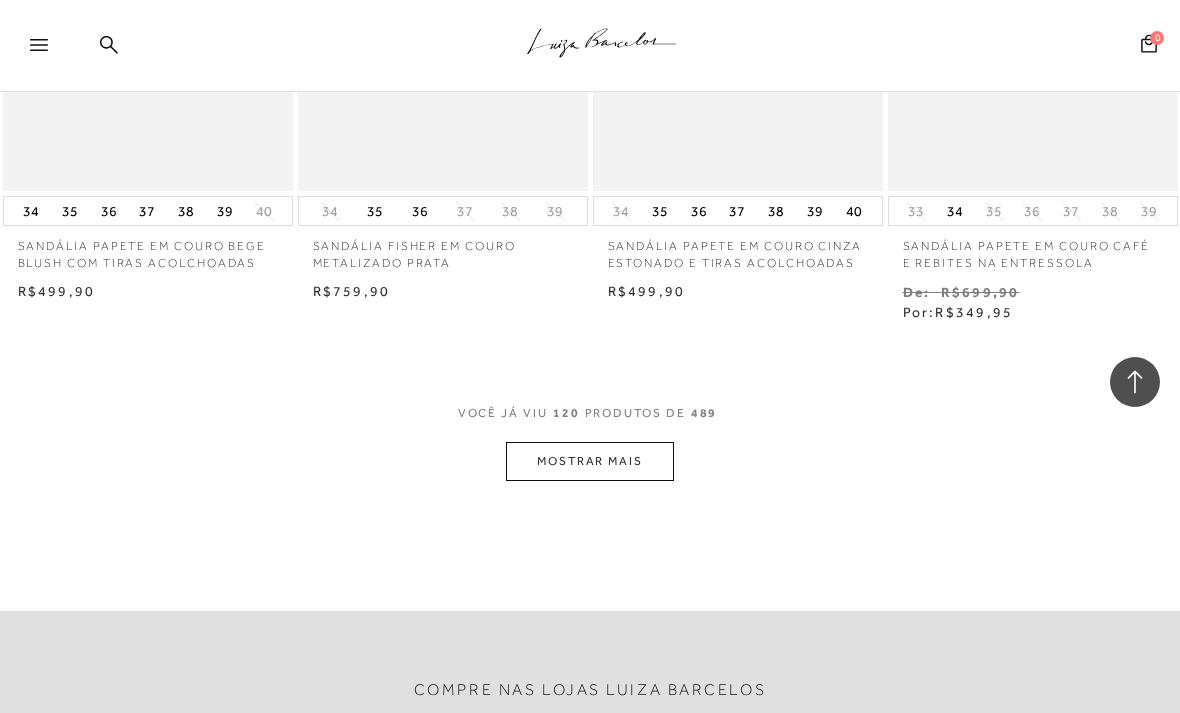 click on "MOSTRAR MAIS" at bounding box center [590, 461] 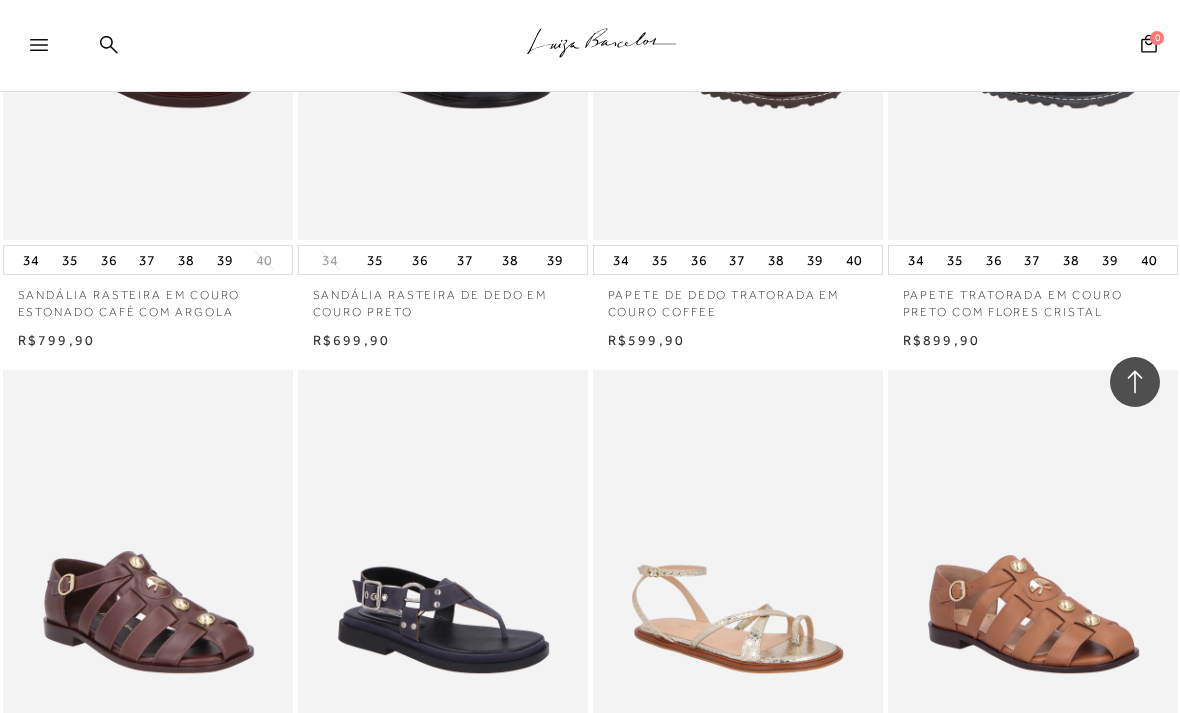 scroll, scrollTop: 17727, scrollLeft: 0, axis: vertical 